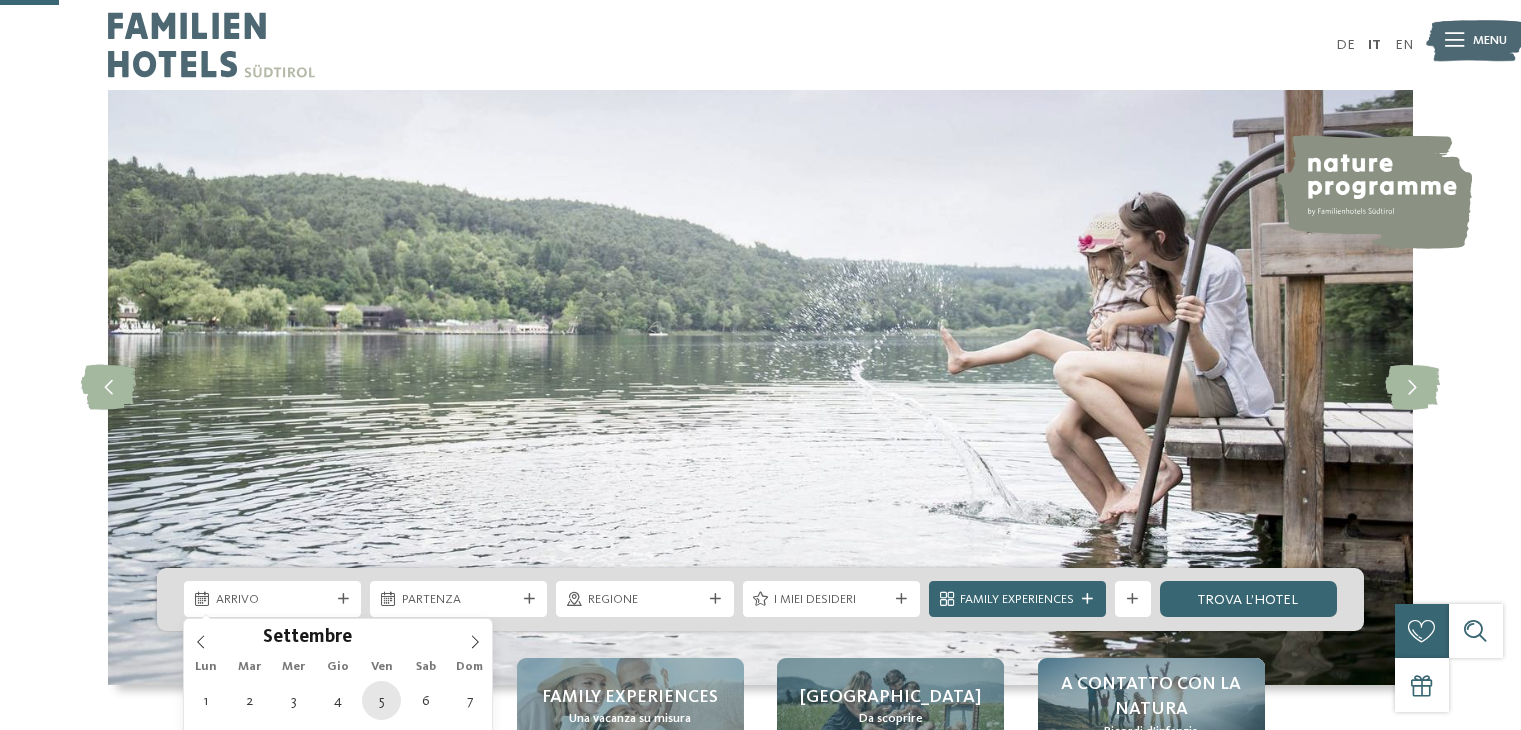 scroll, scrollTop: 300, scrollLeft: 0, axis: vertical 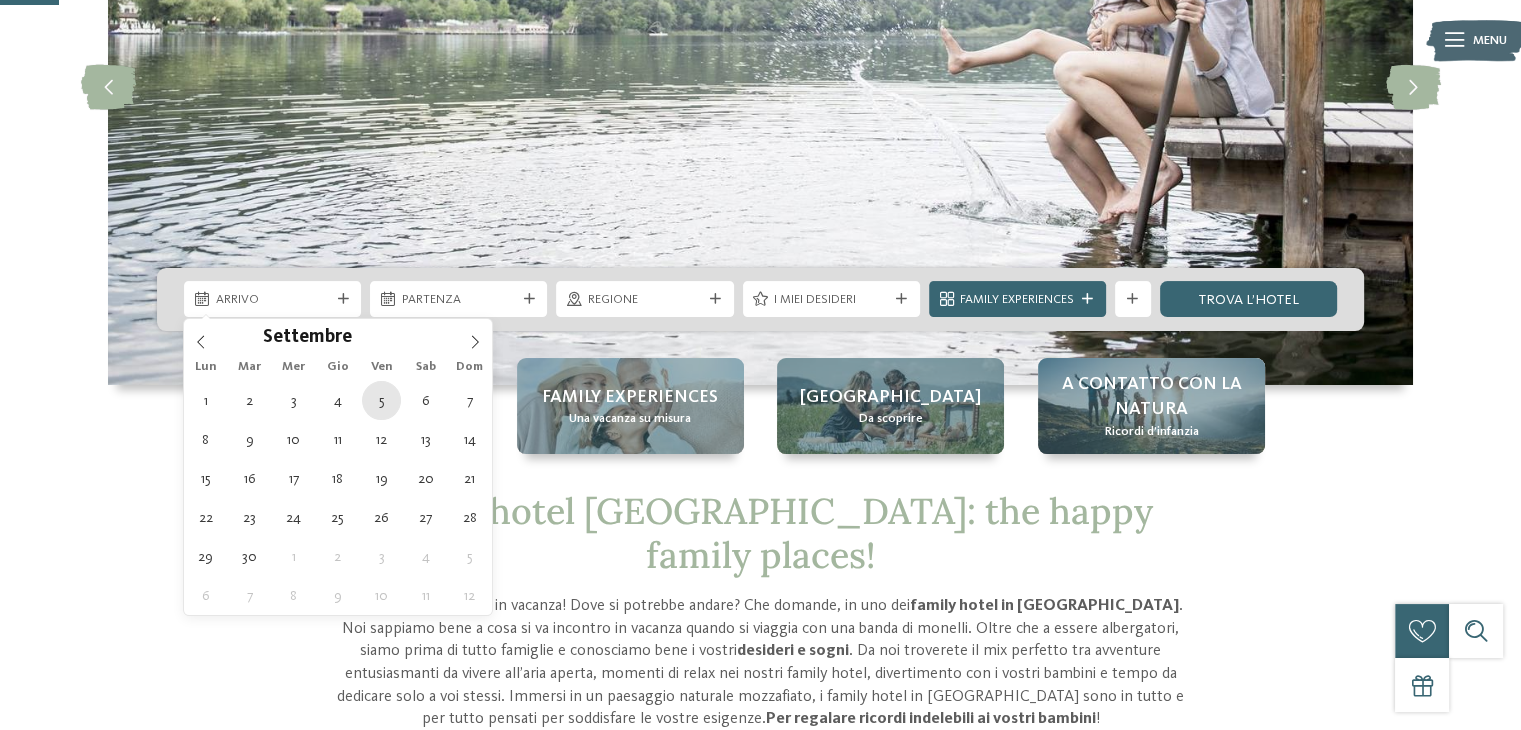 type on "[DATE]" 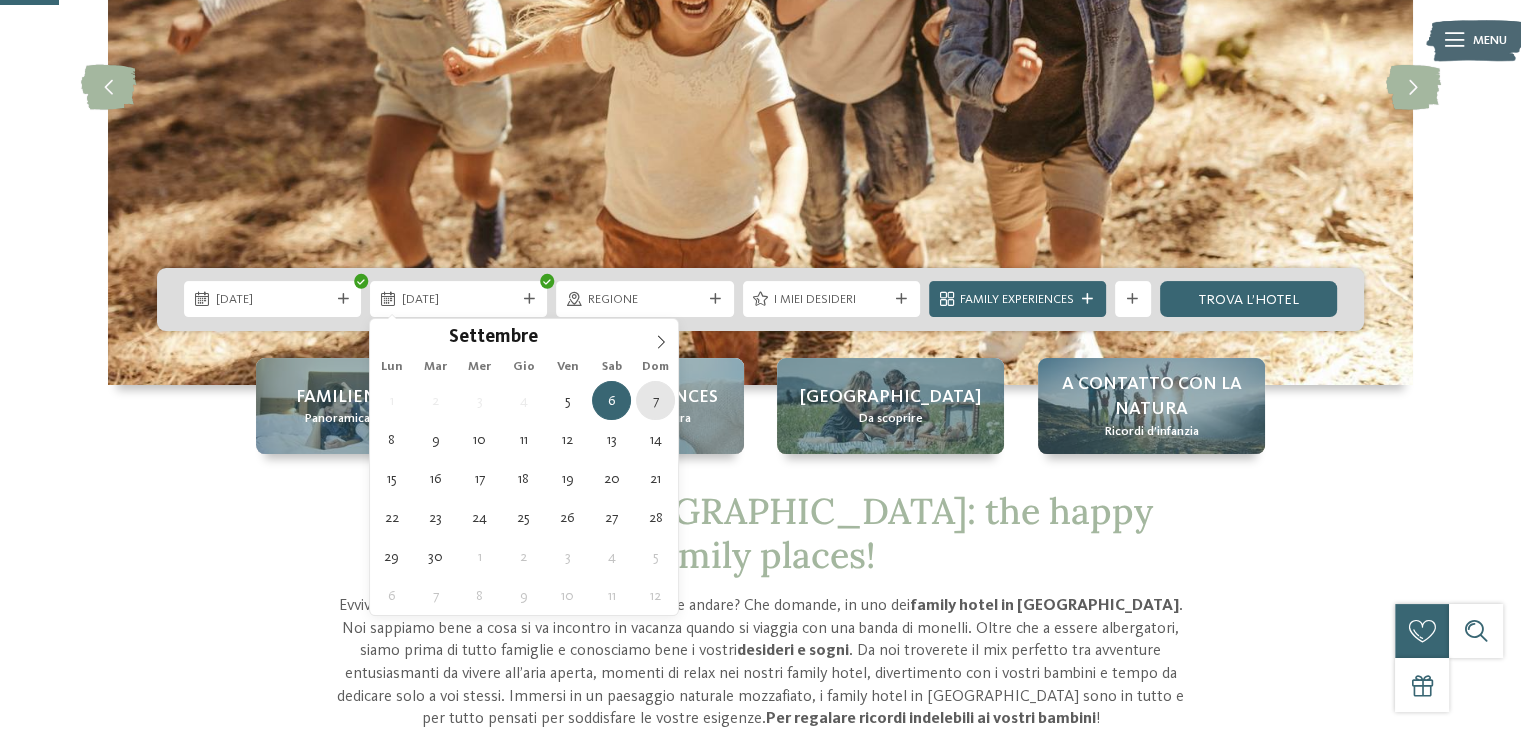 type on "[DATE]" 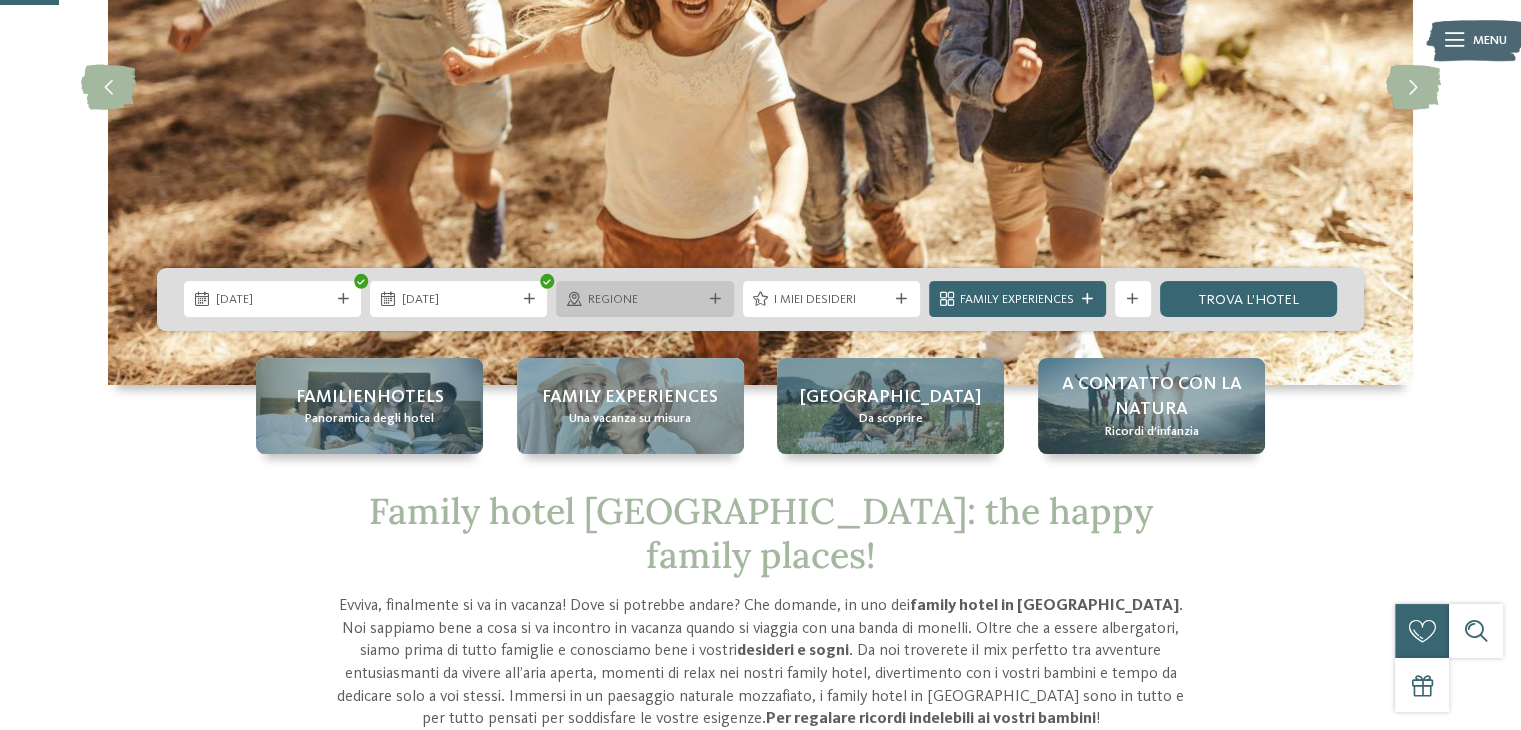 click on "Regione" at bounding box center (645, 300) 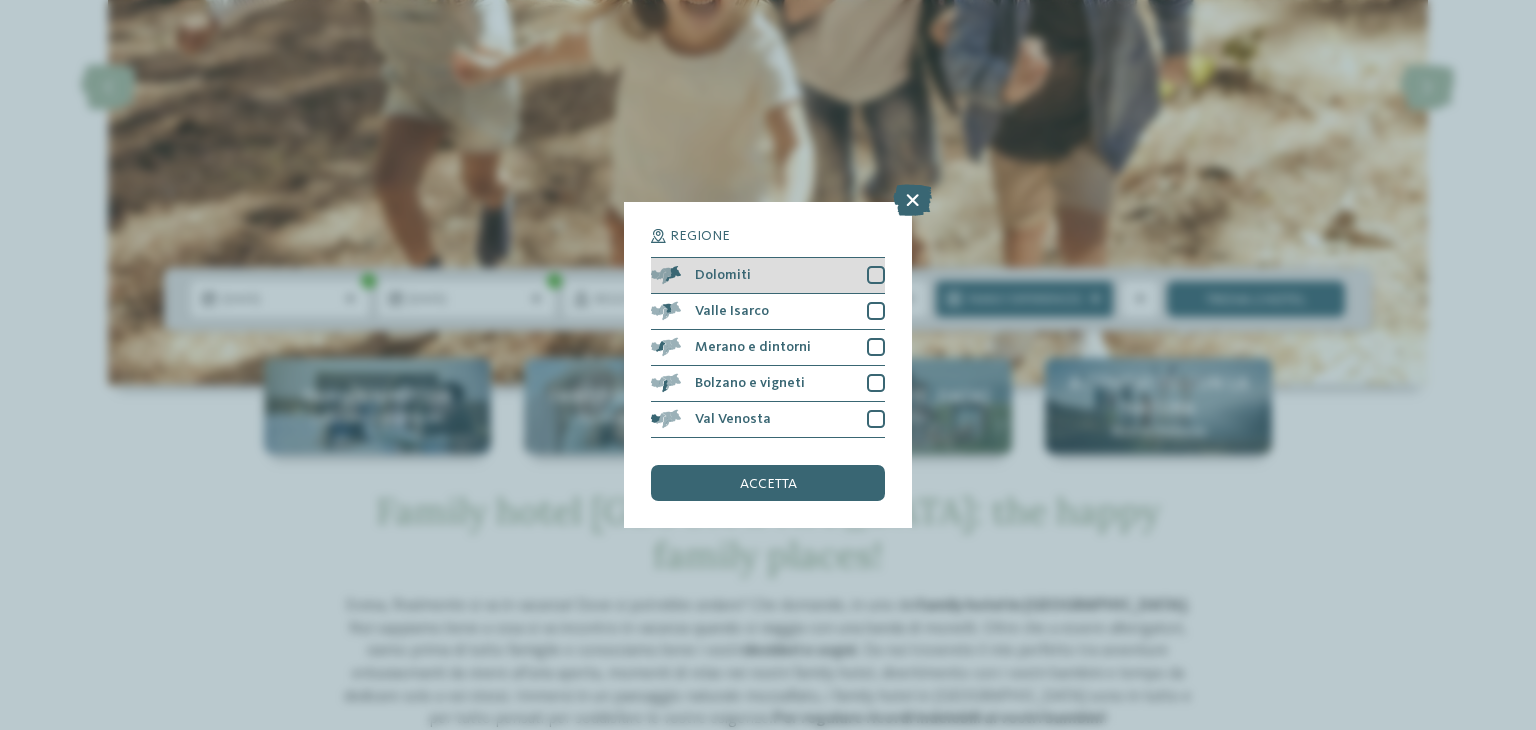 click on "Dolomiti" at bounding box center (768, 276) 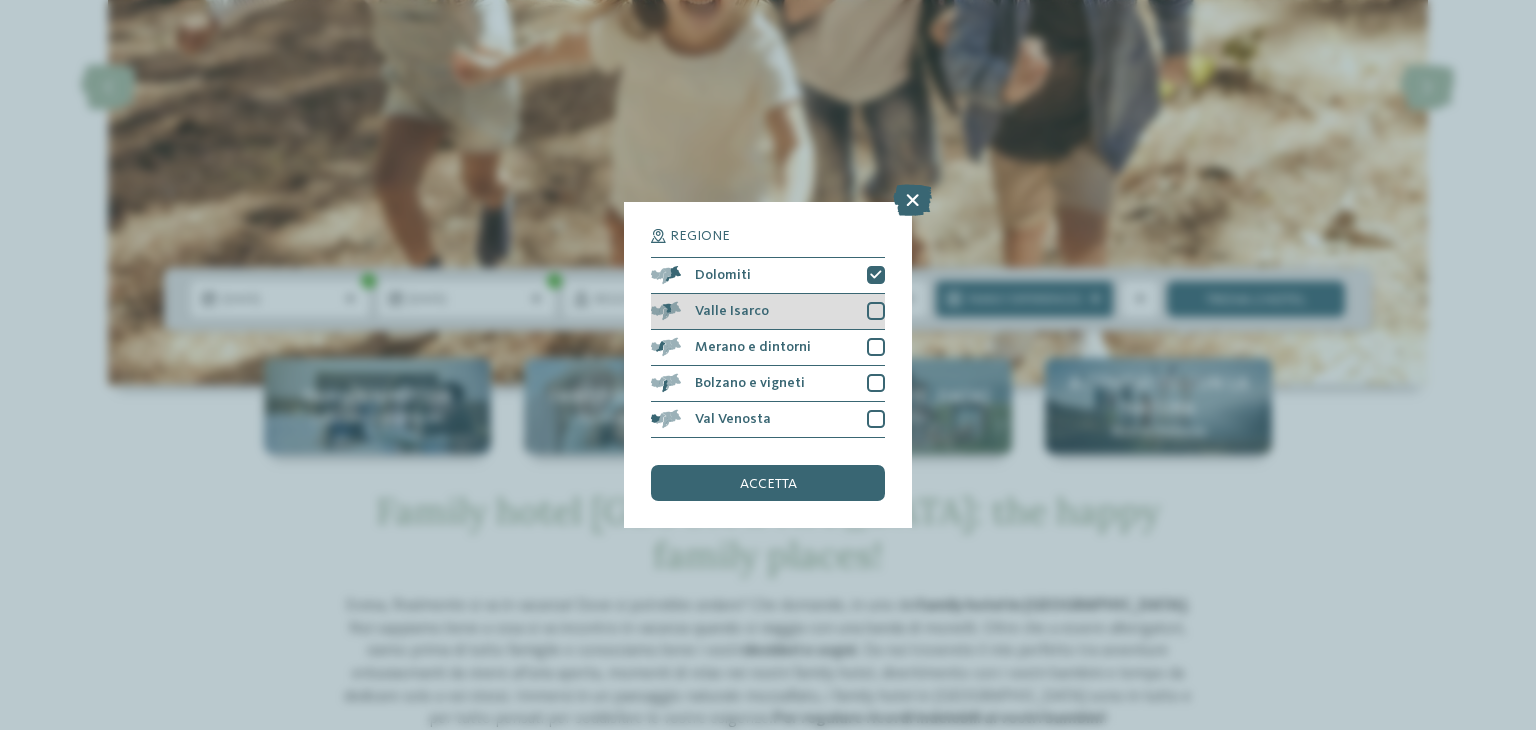 click at bounding box center (876, 311) 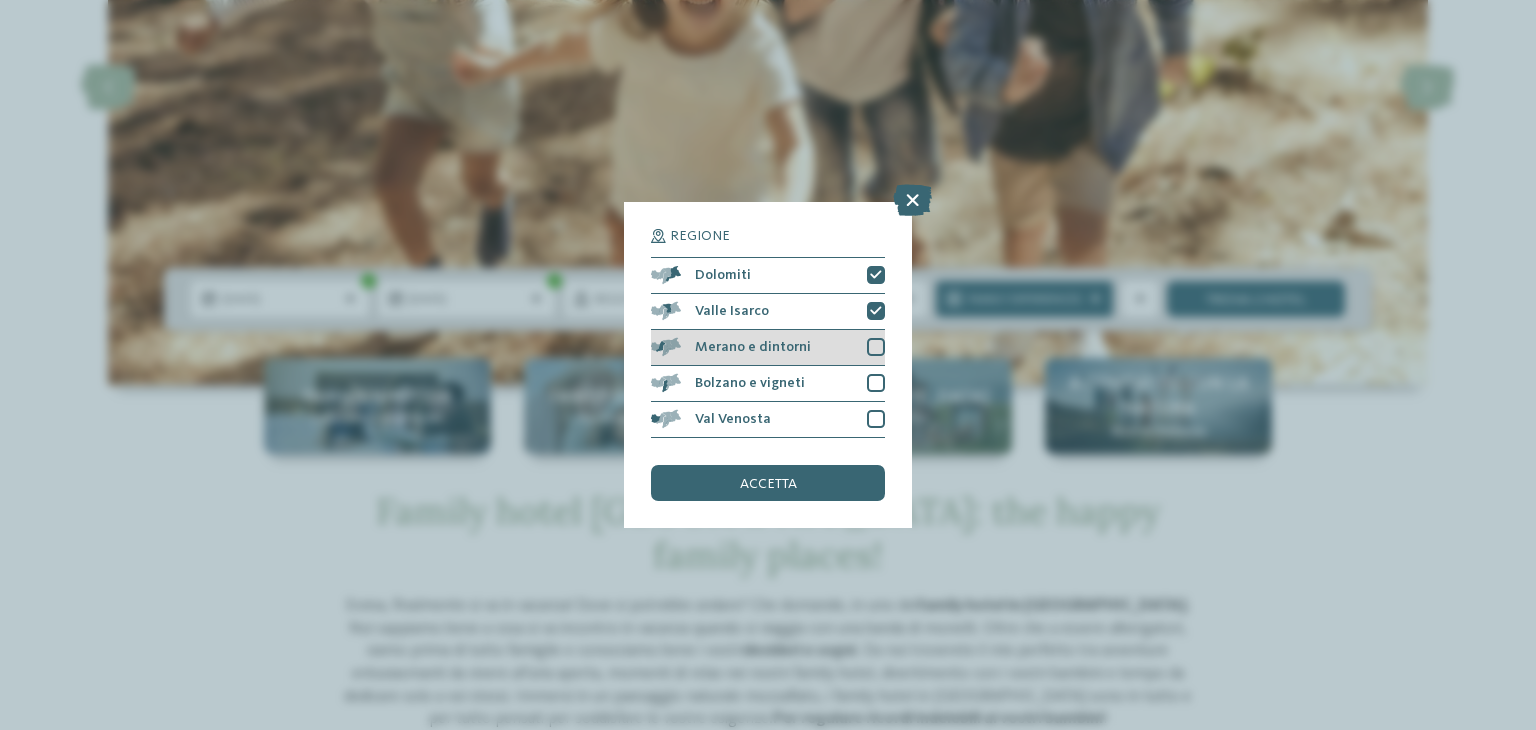 click on "Merano e dintorni" at bounding box center [768, 348] 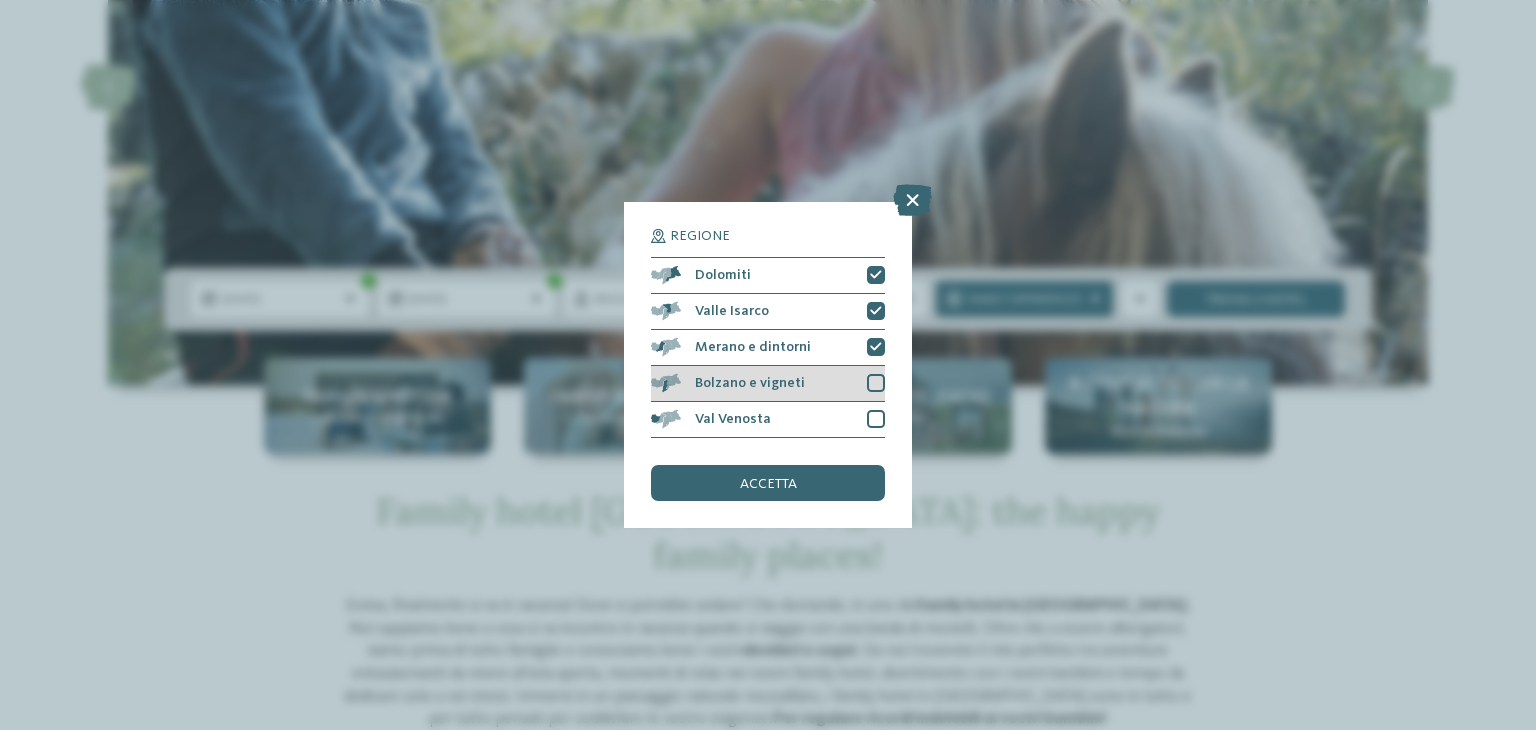 click on "Bolzano e vigneti" at bounding box center [768, 384] 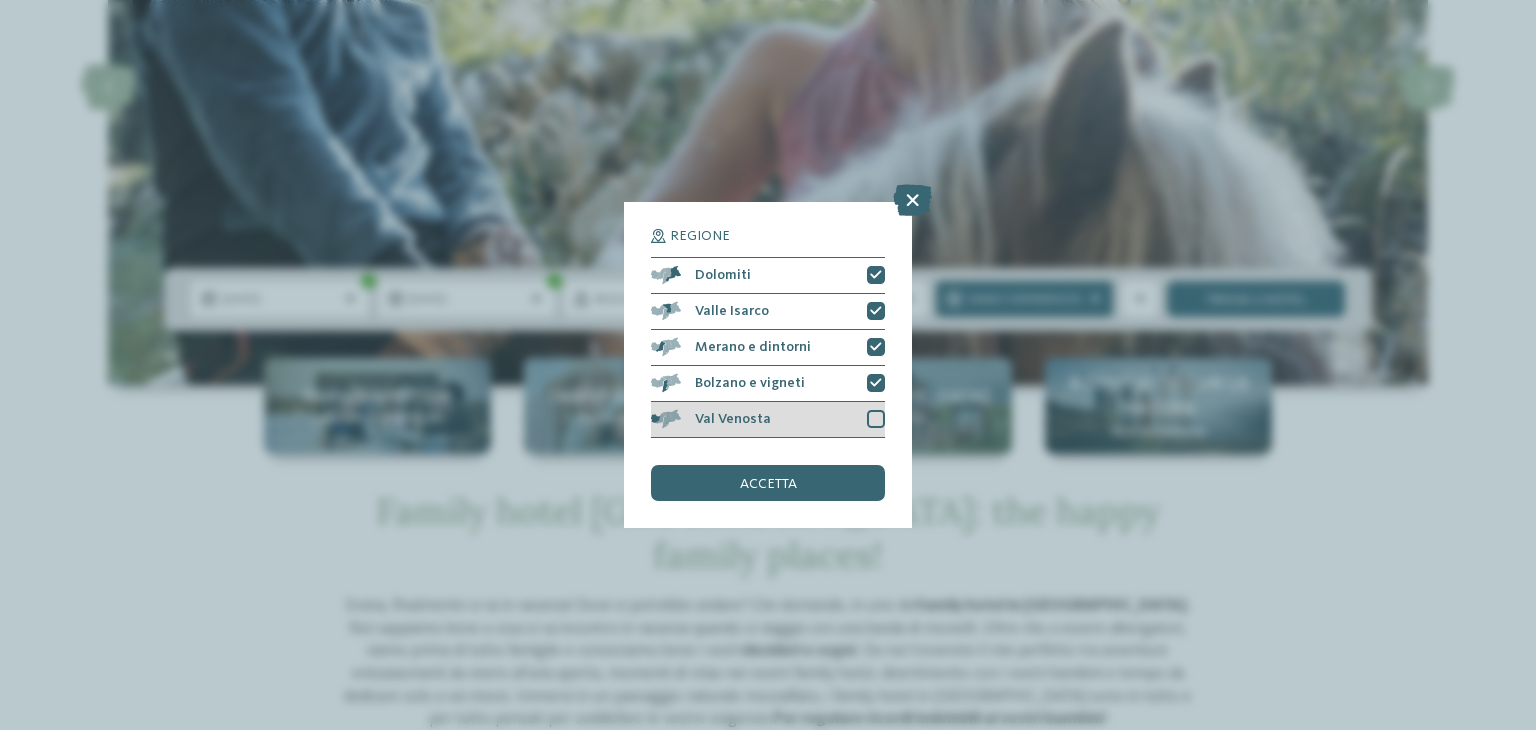 click at bounding box center [876, 419] 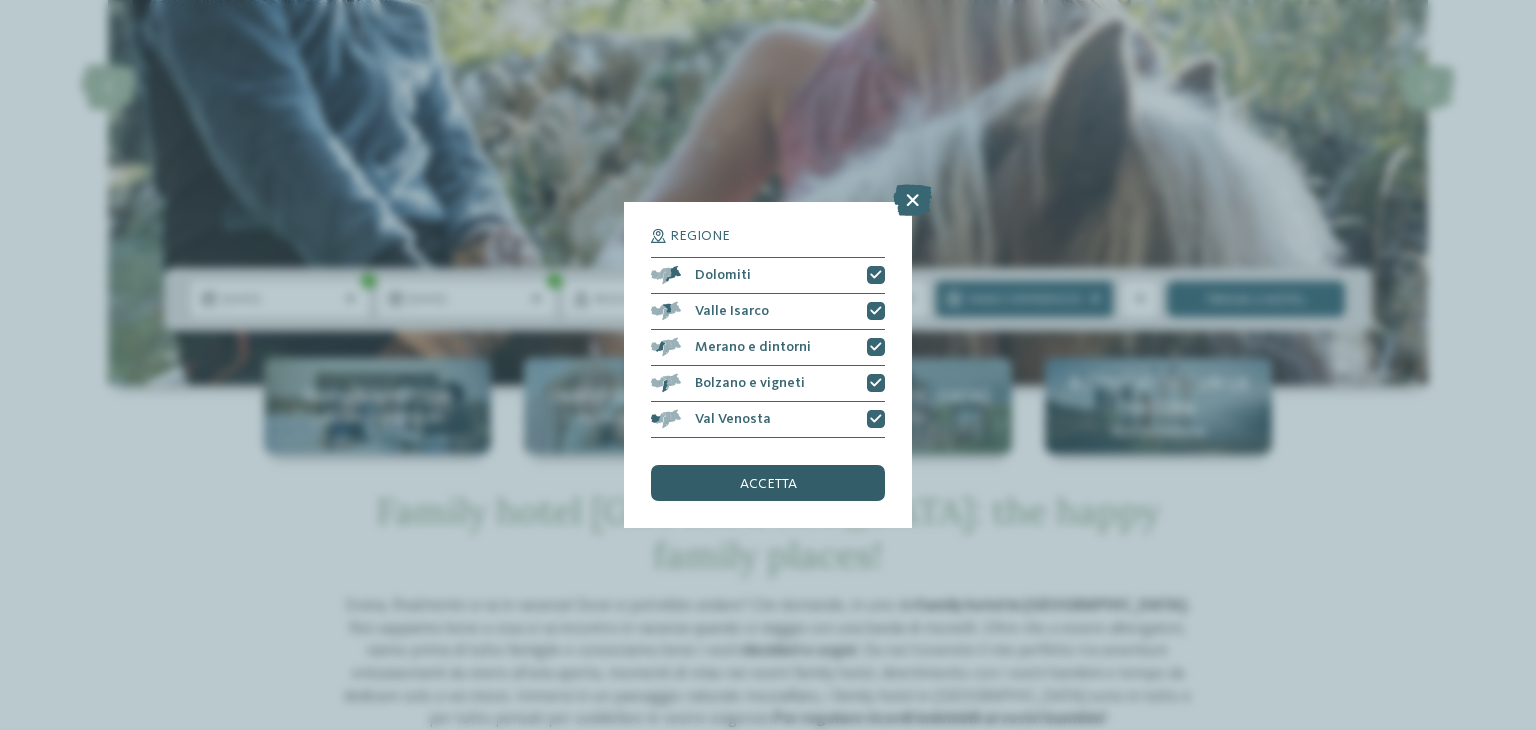 click on "accetta" at bounding box center [768, 483] 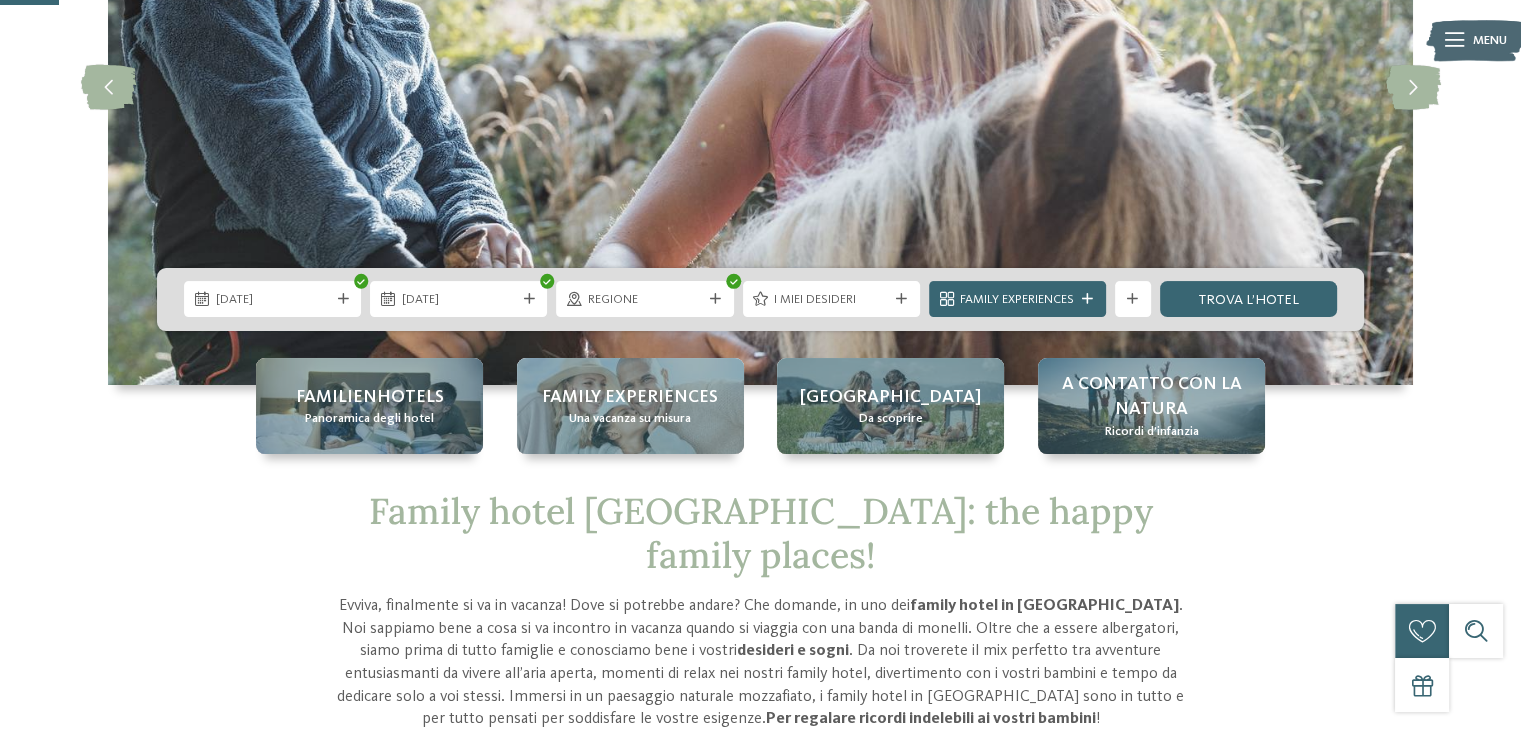 click on "I miei desideri" at bounding box center [831, 300] 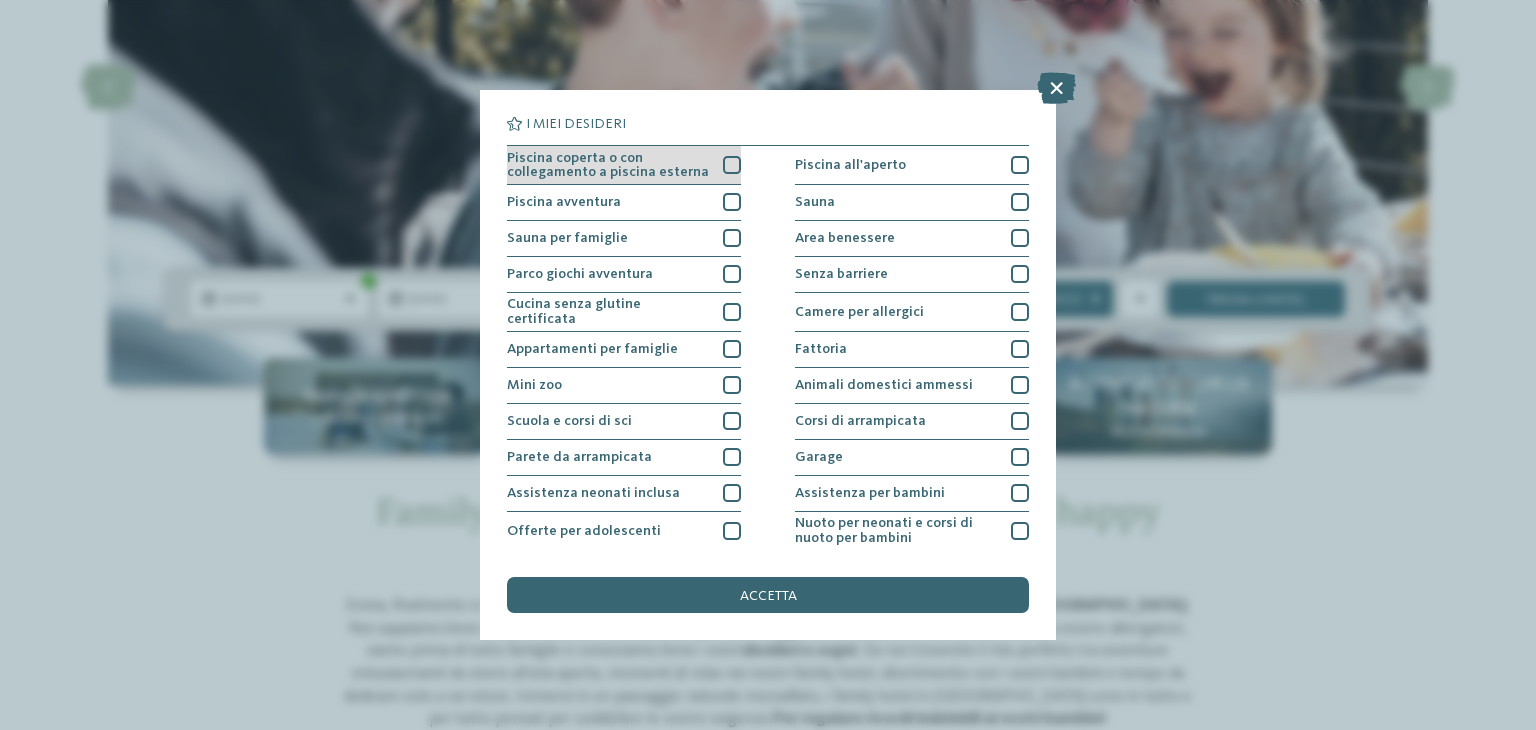 click at bounding box center [732, 165] 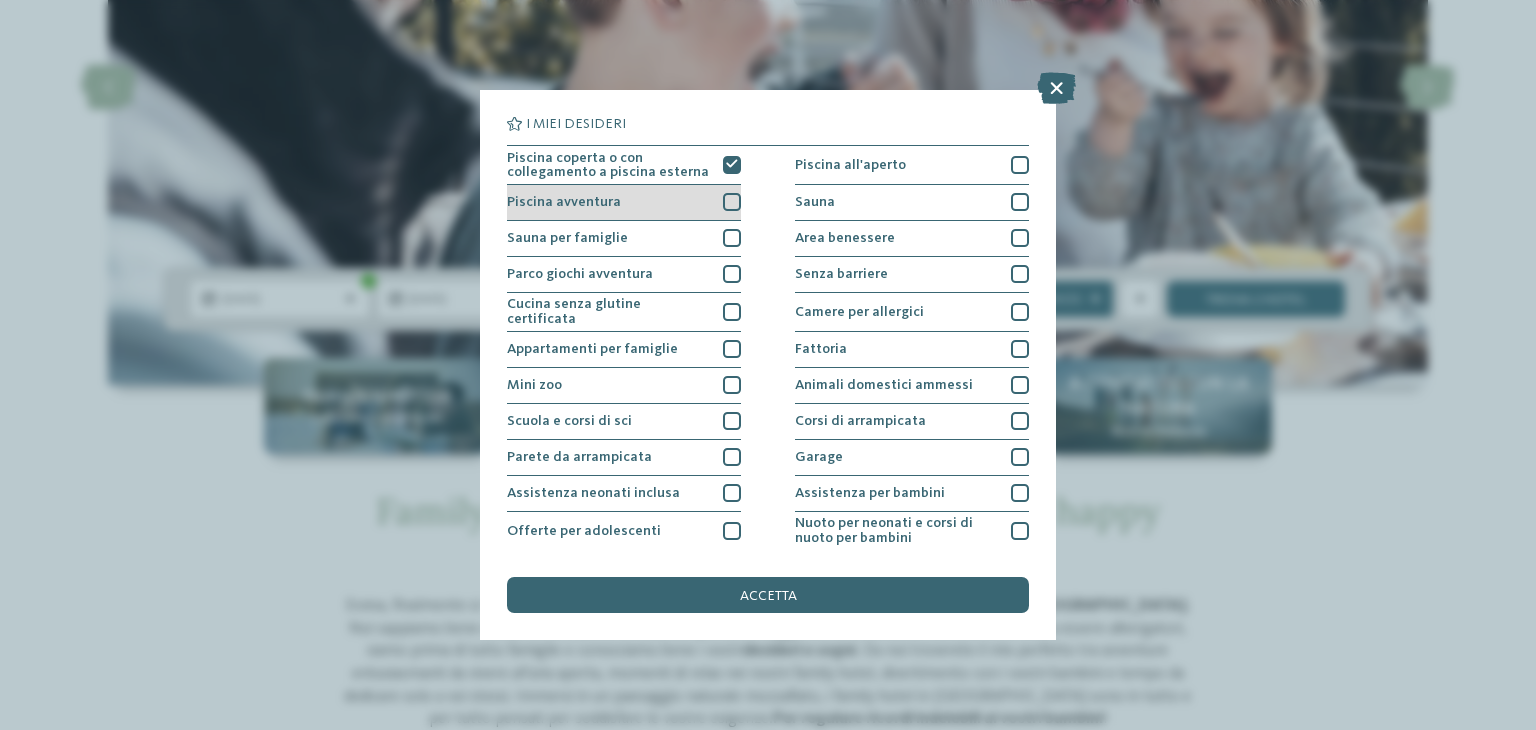 click at bounding box center (732, 202) 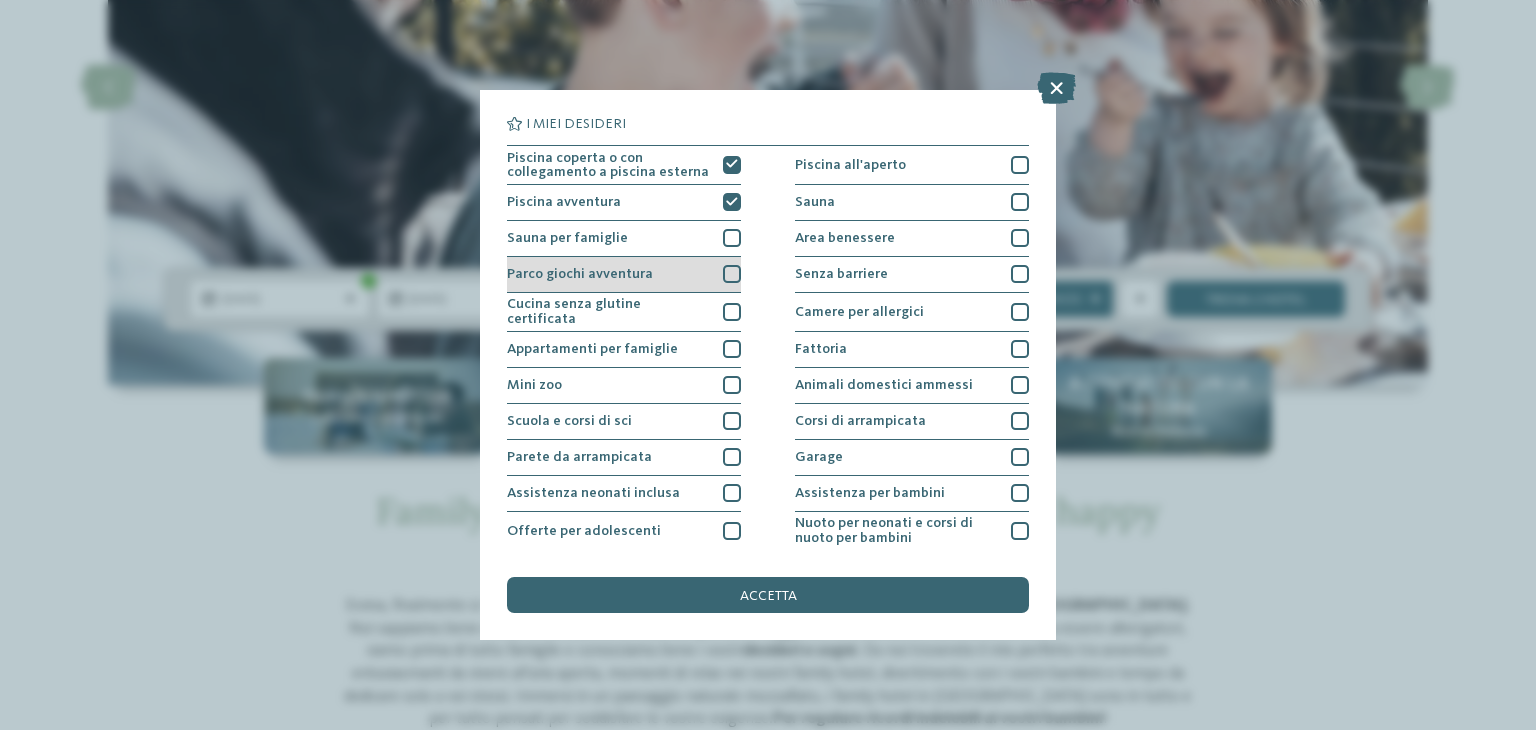 click at bounding box center (732, 274) 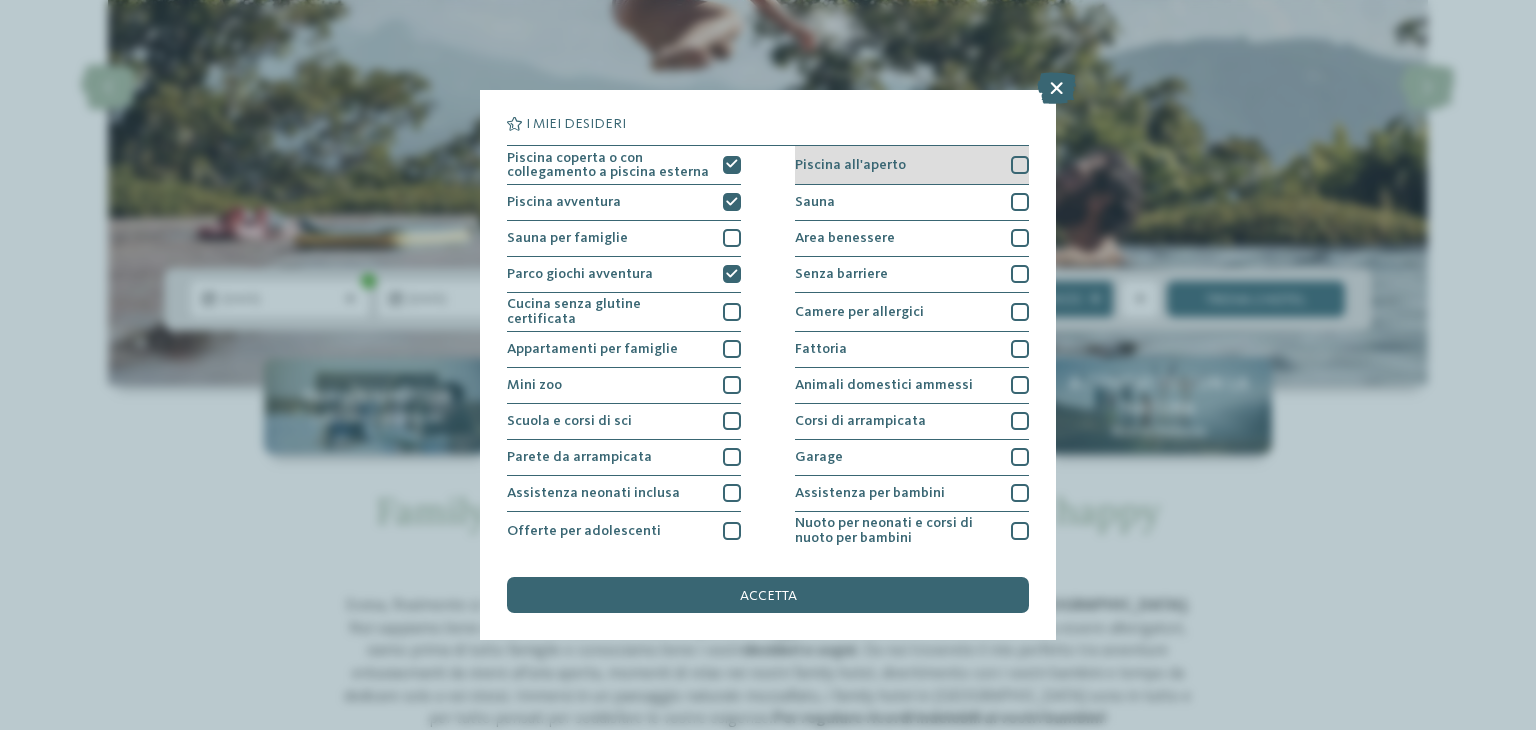 click on "Piscina all'aperto" at bounding box center [912, 165] 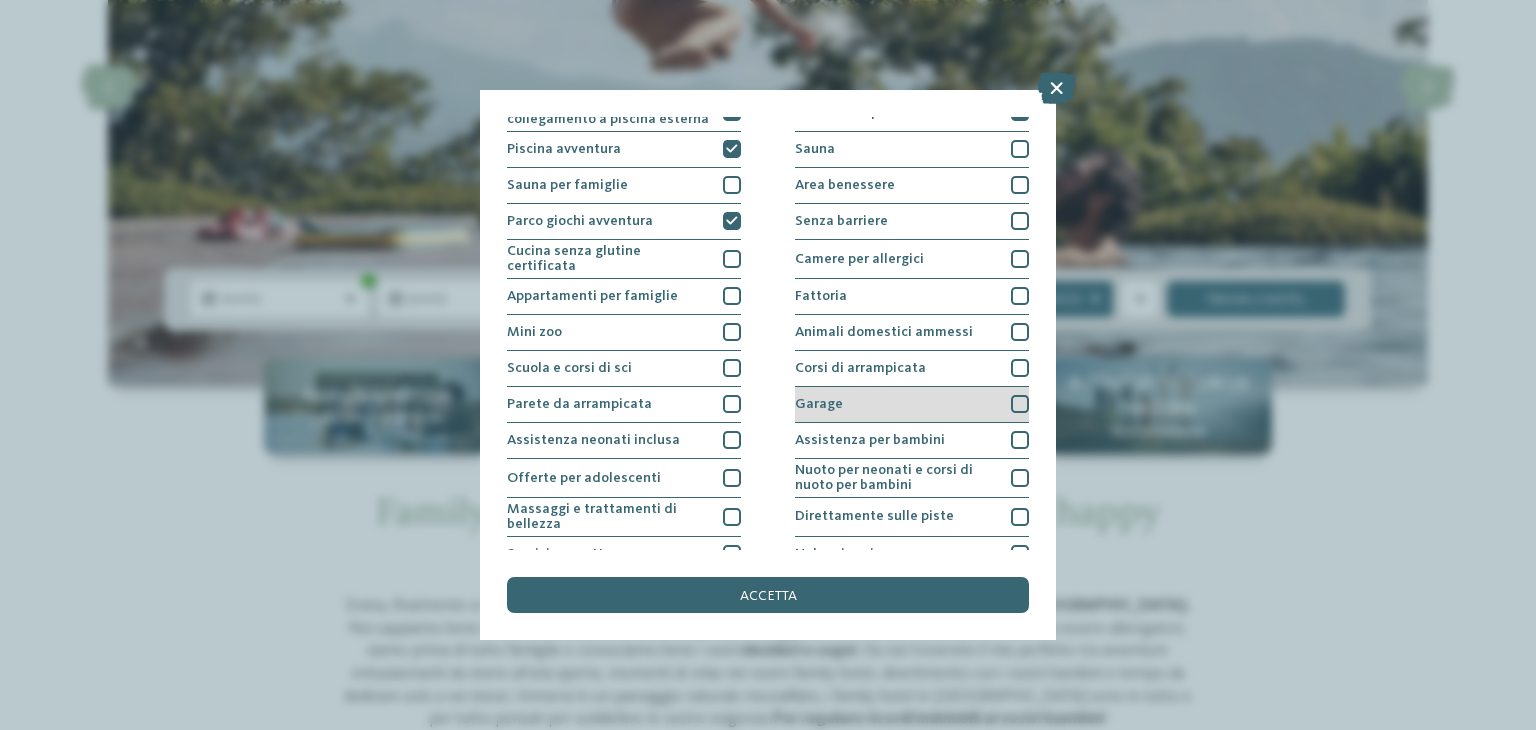 scroll, scrollTop: 100, scrollLeft: 0, axis: vertical 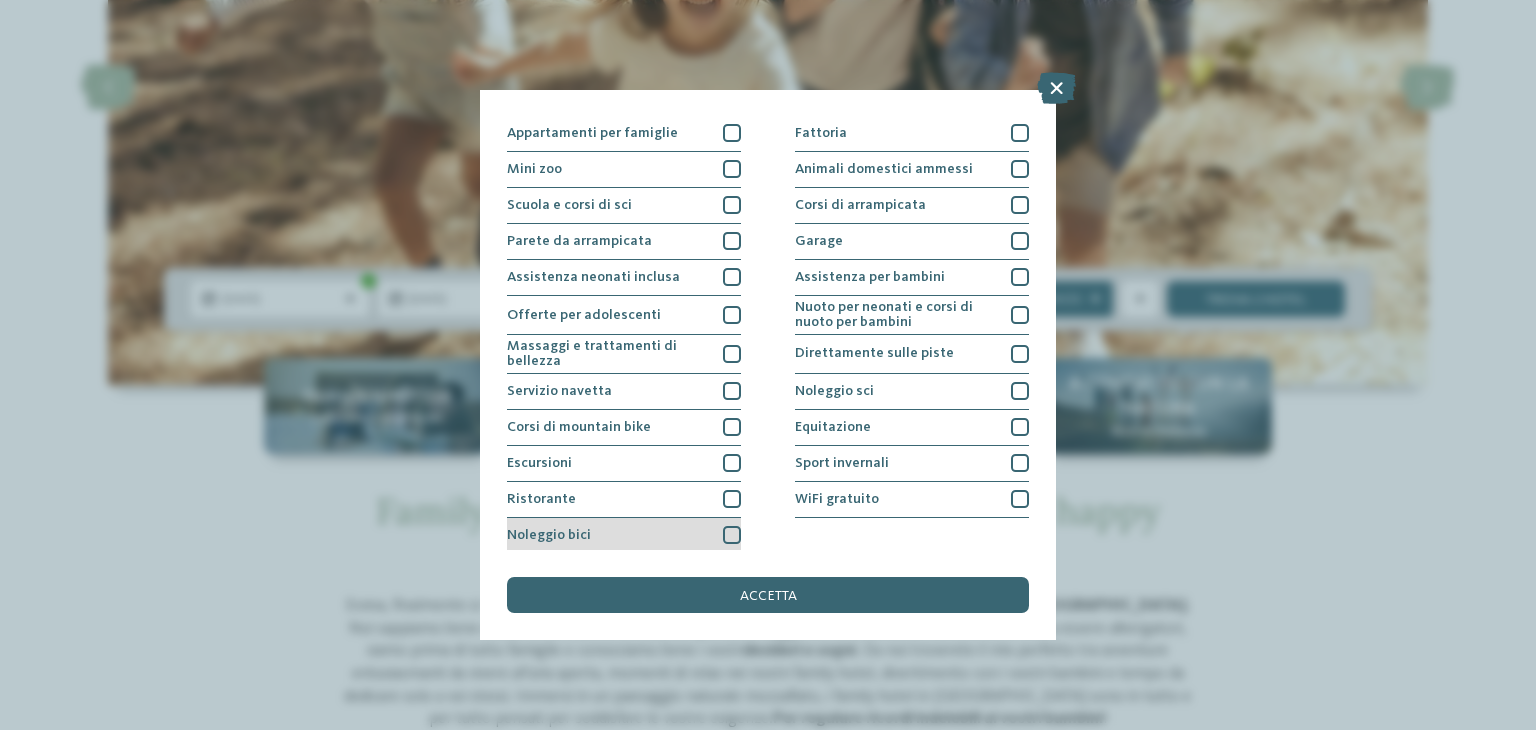 click at bounding box center [732, 535] 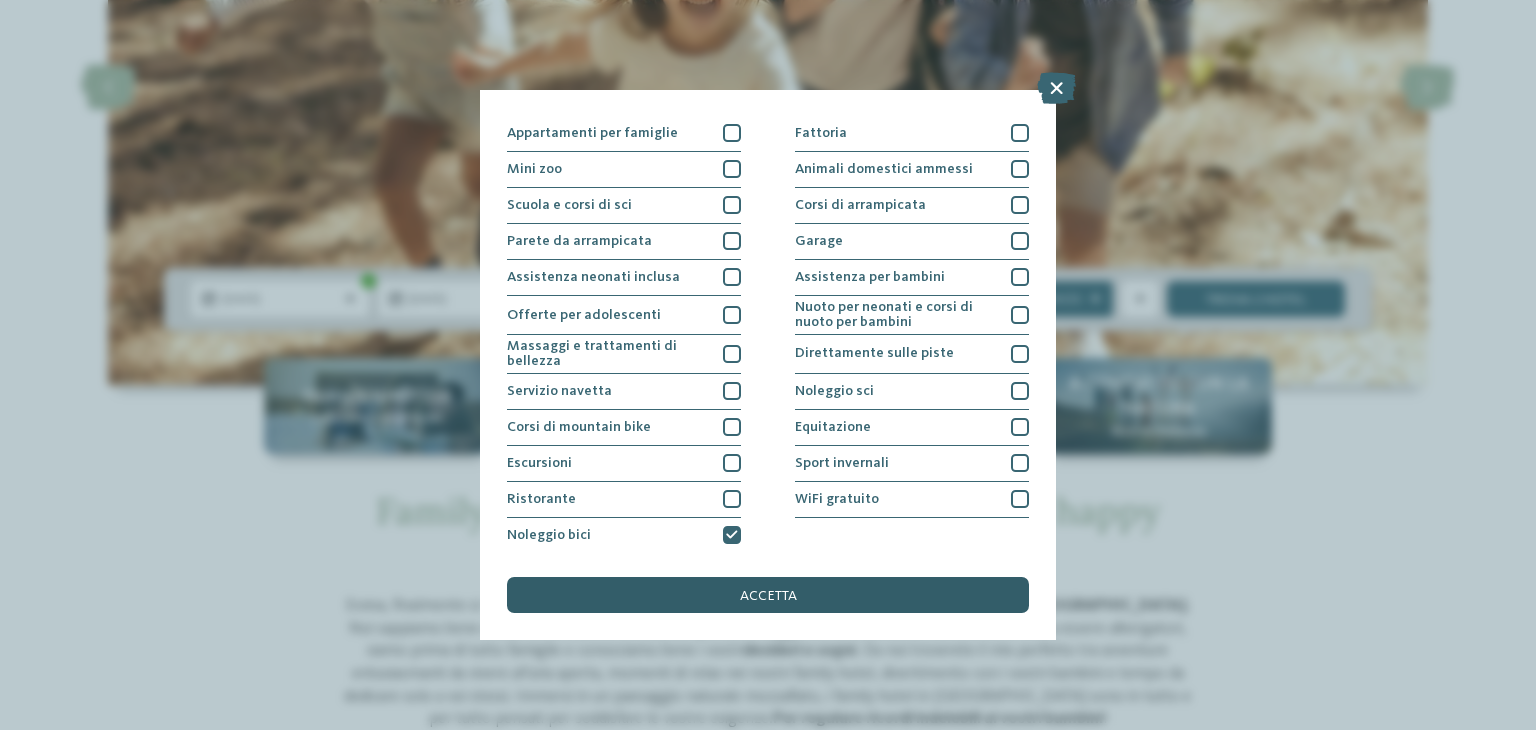 click on "accetta" at bounding box center [768, 595] 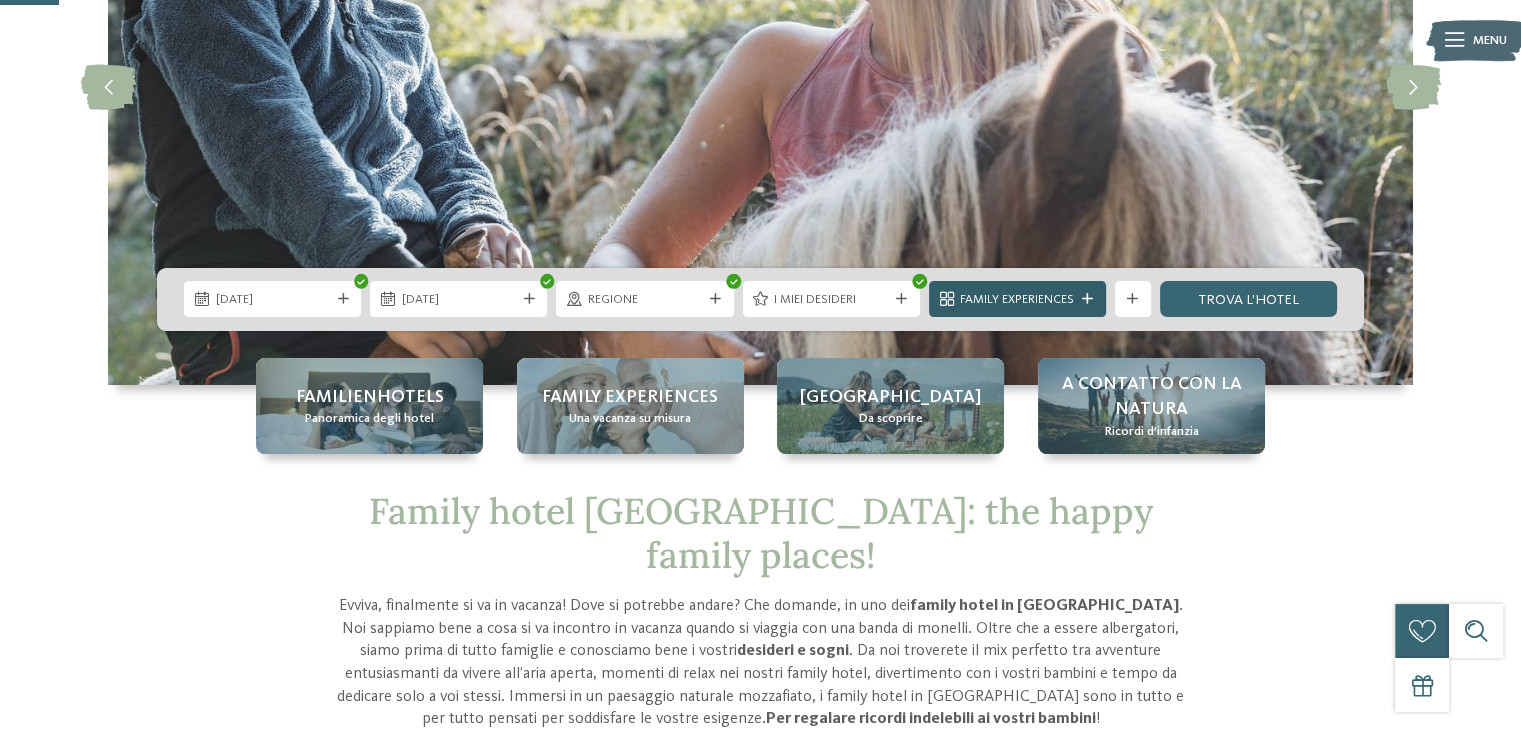 click at bounding box center (1088, 299) 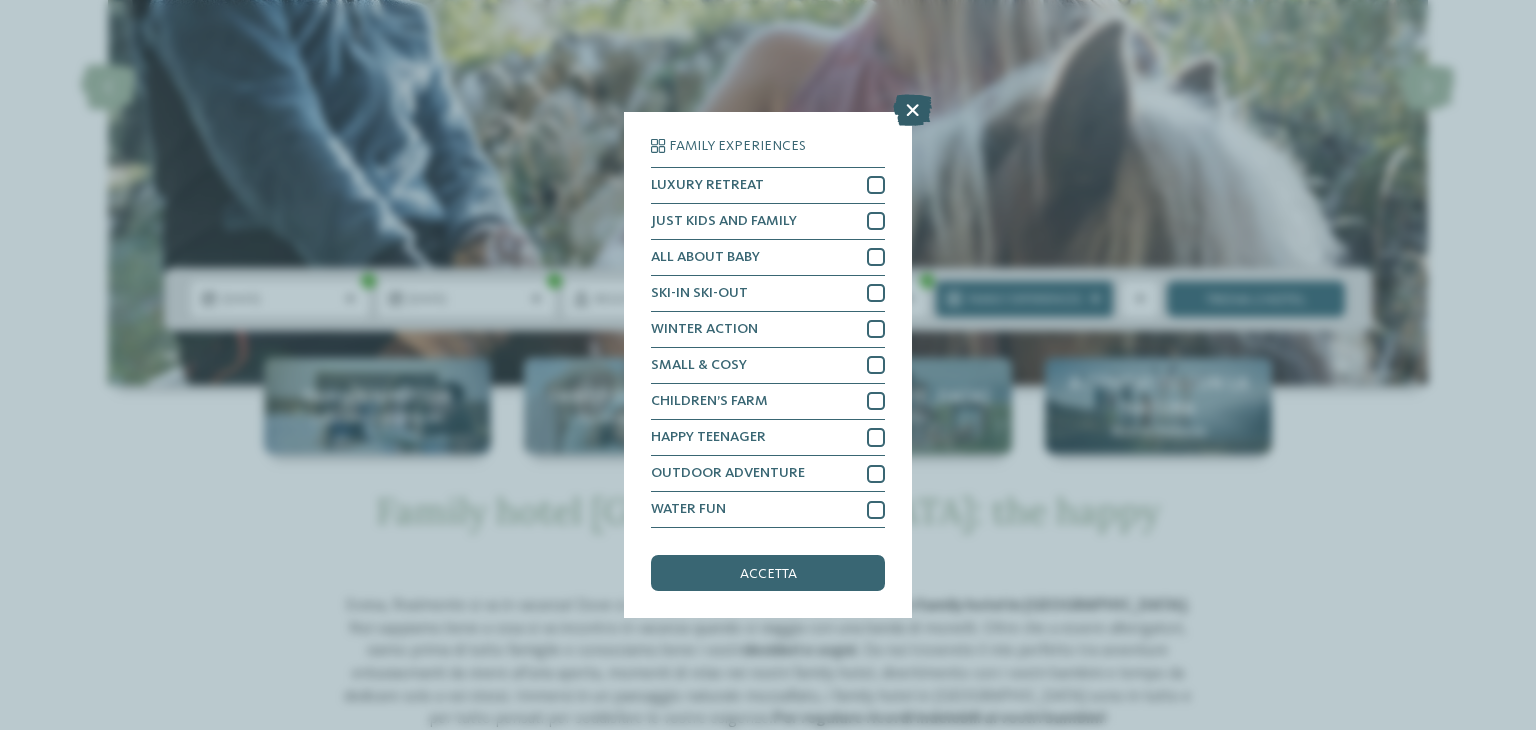 click at bounding box center (912, 110) 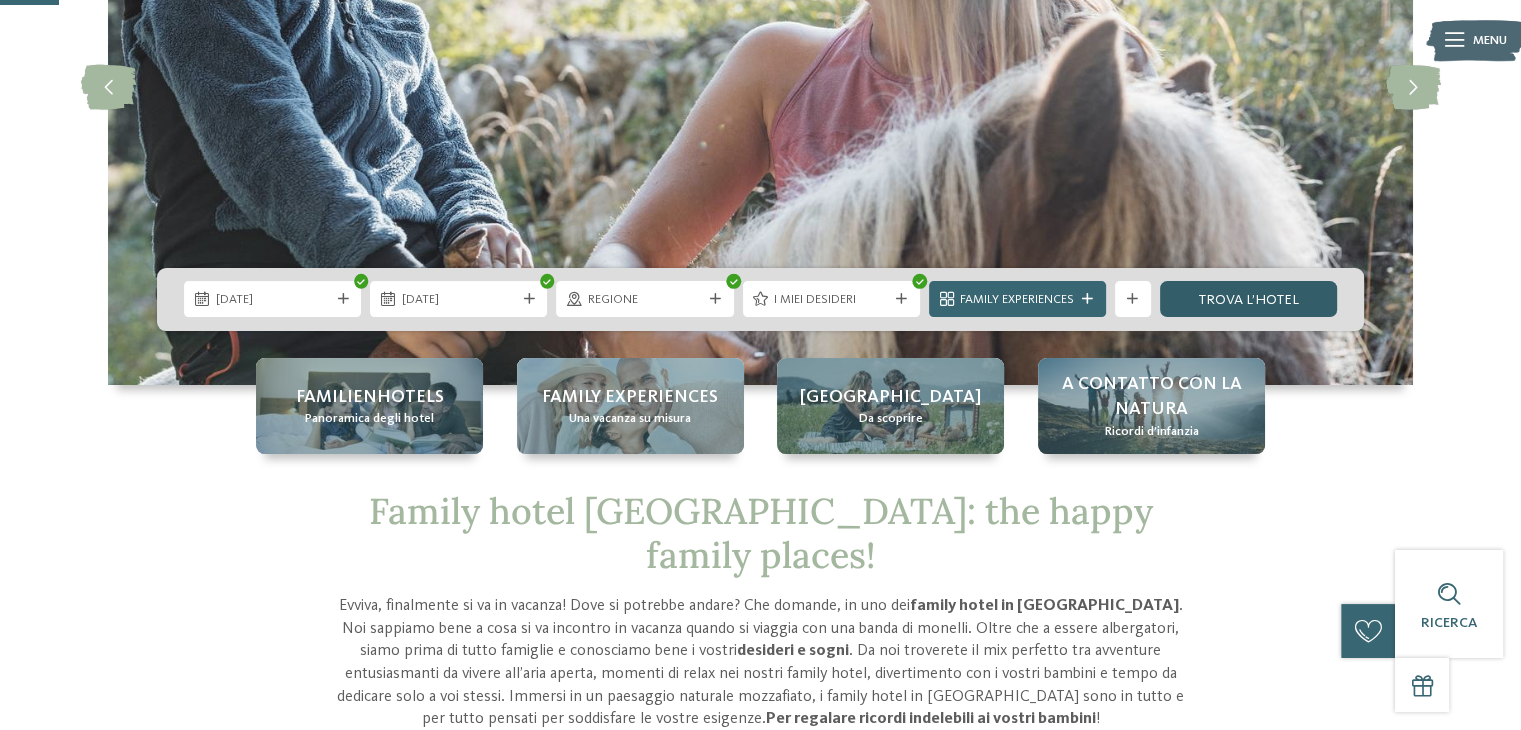 click on "trova l’hotel" at bounding box center (1248, 299) 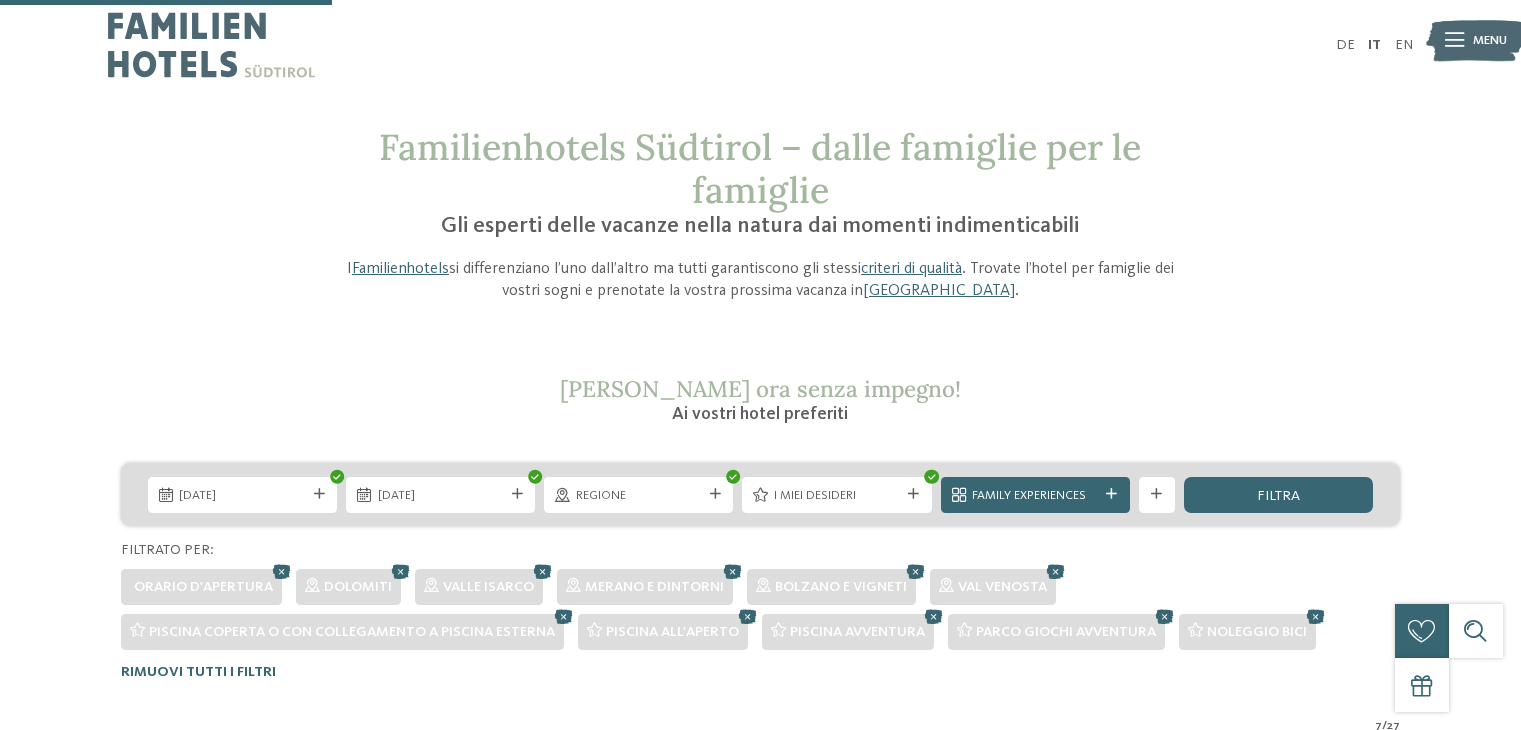scroll, scrollTop: 624, scrollLeft: 0, axis: vertical 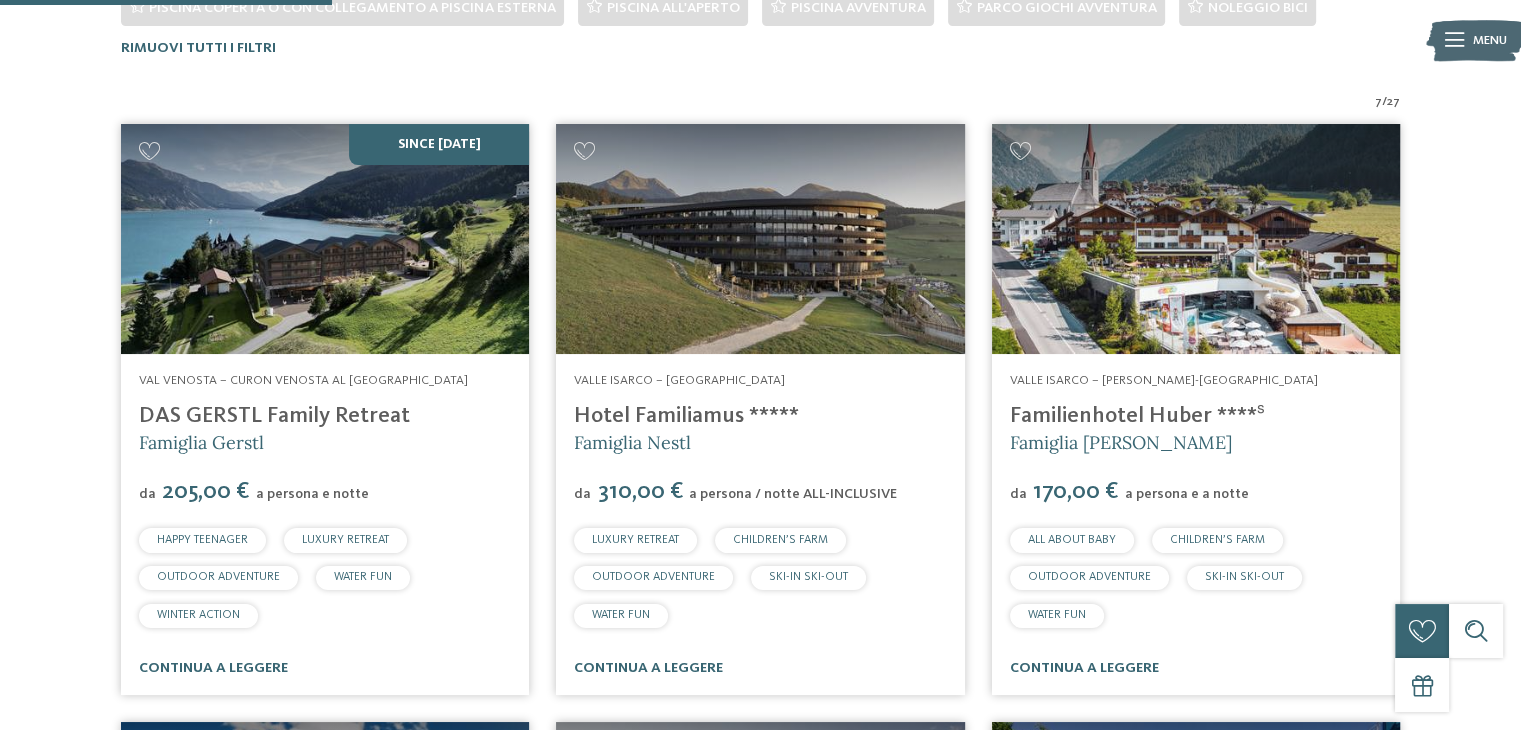 drag, startPoint x: 250, startPoint y: 666, endPoint x: 289, endPoint y: 348, distance: 320.3826 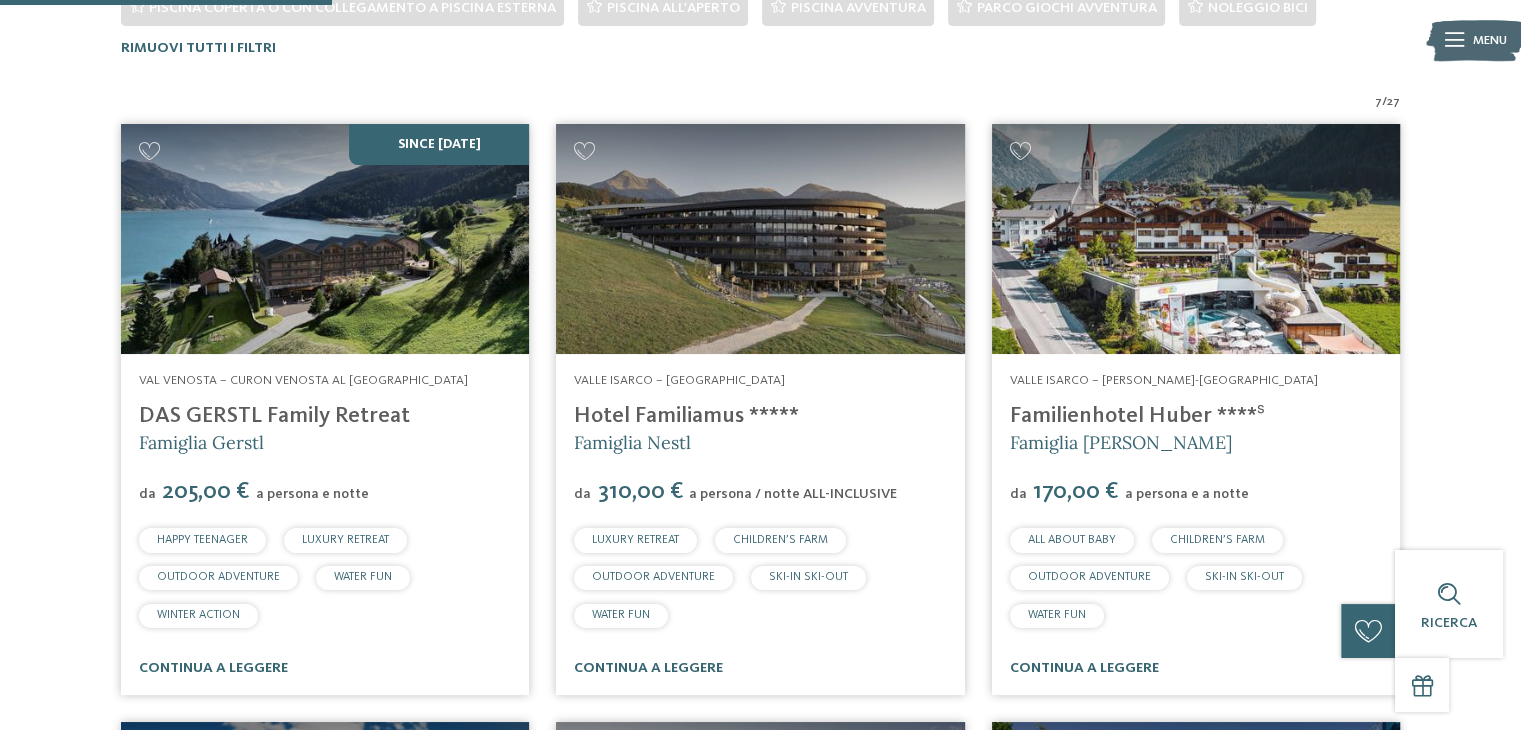 drag, startPoint x: 289, startPoint y: 348, endPoint x: 206, endPoint y: 297, distance: 97.41663 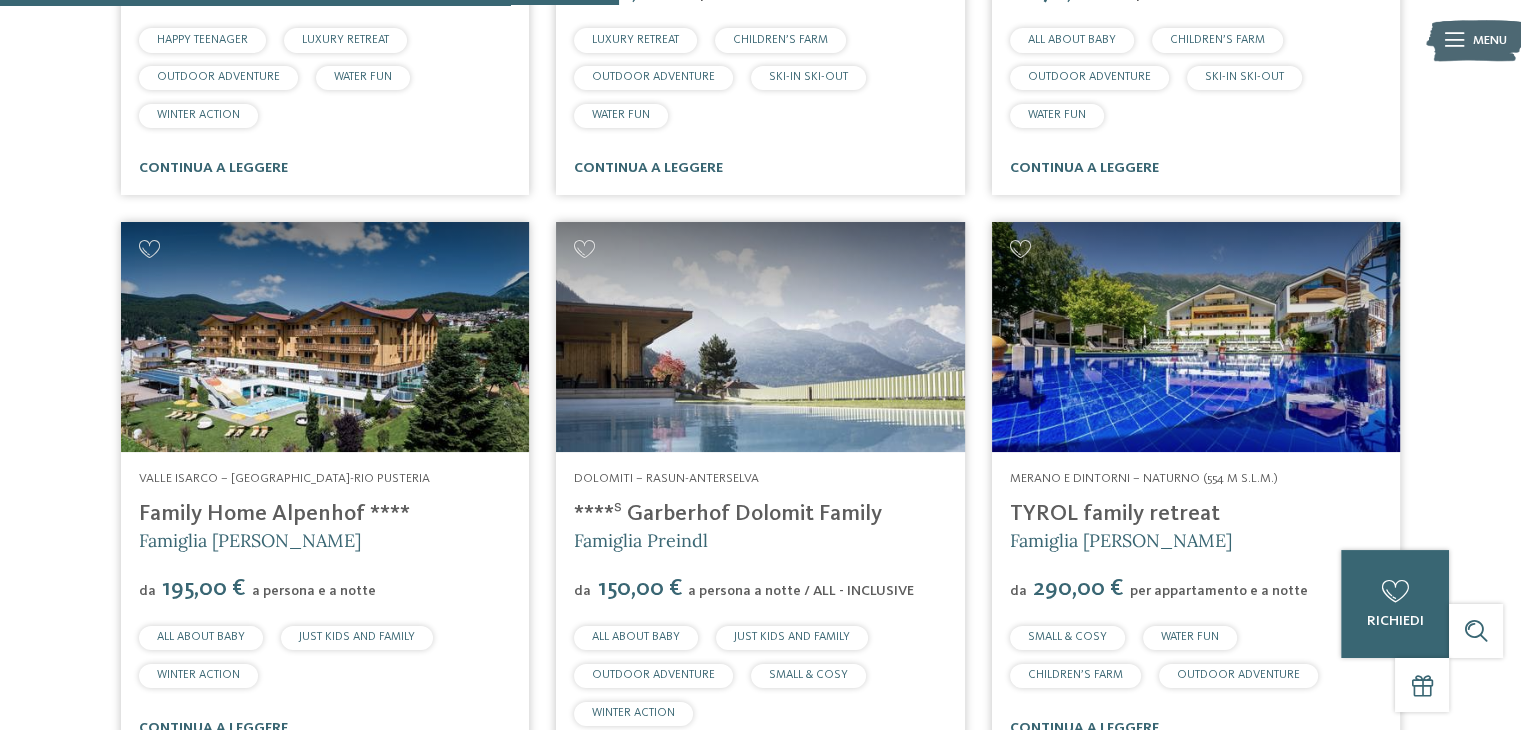 scroll, scrollTop: 1224, scrollLeft: 0, axis: vertical 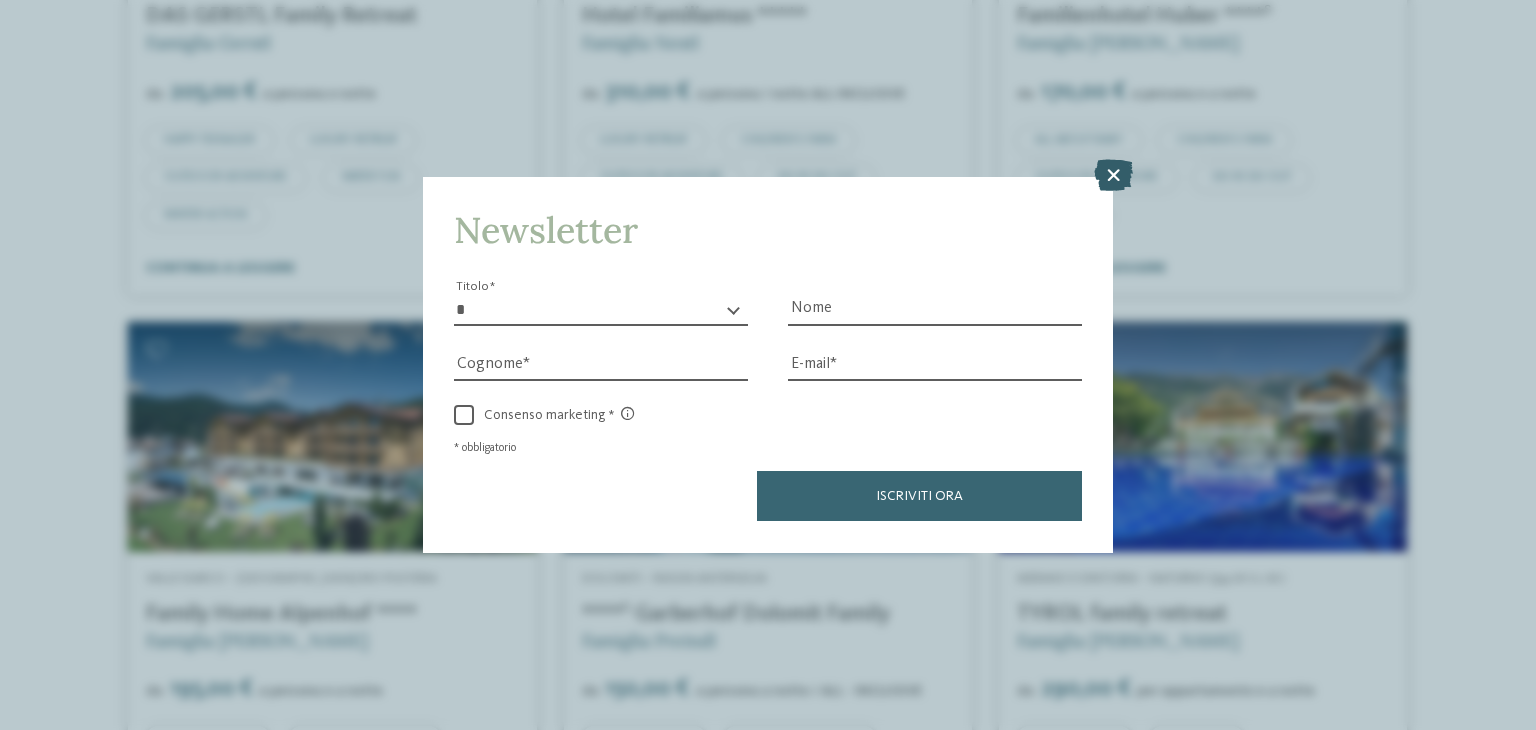 click at bounding box center (1113, 176) 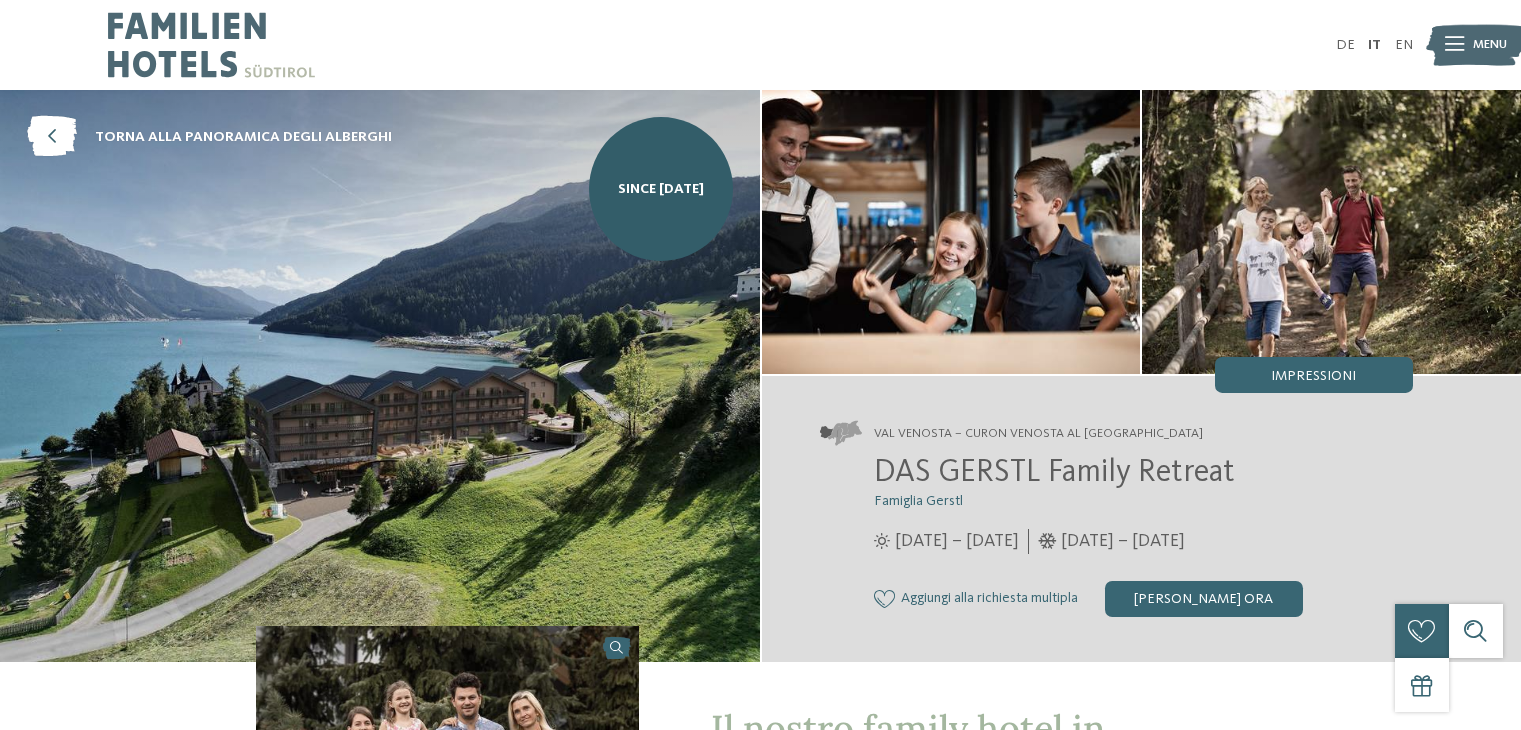 scroll, scrollTop: 0, scrollLeft: 0, axis: both 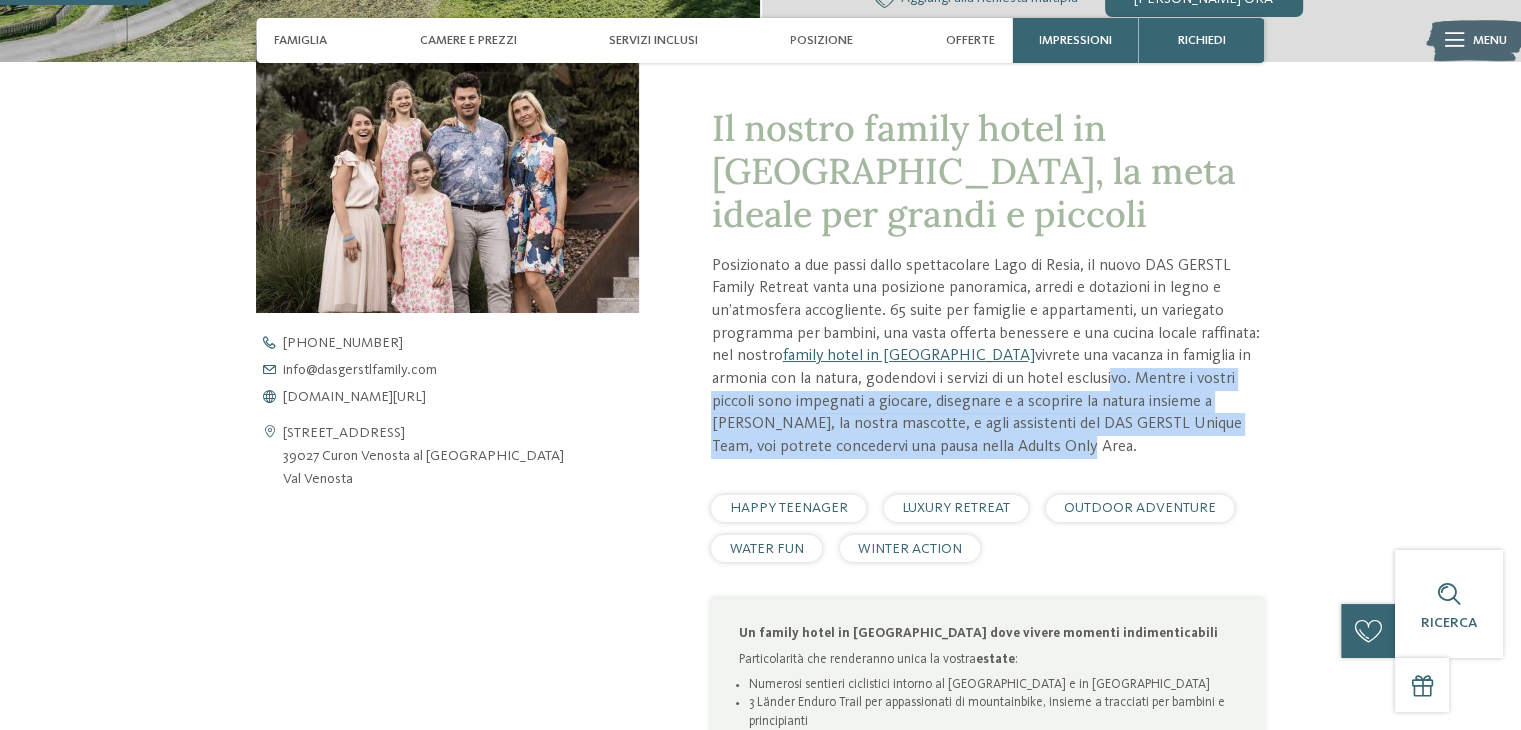 drag, startPoint x: 1048, startPoint y: 377, endPoint x: 1047, endPoint y: 443, distance: 66.007576 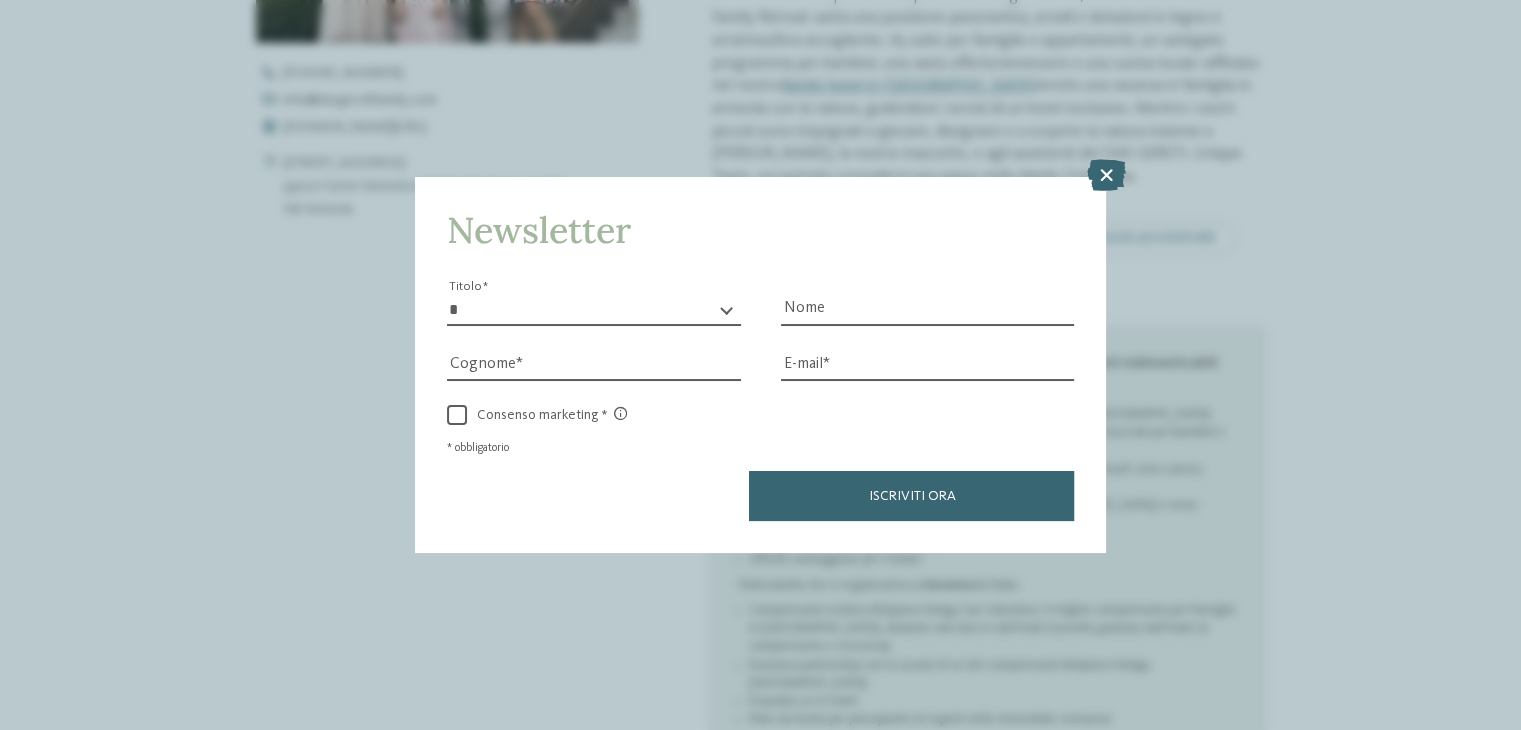 scroll, scrollTop: 900, scrollLeft: 0, axis: vertical 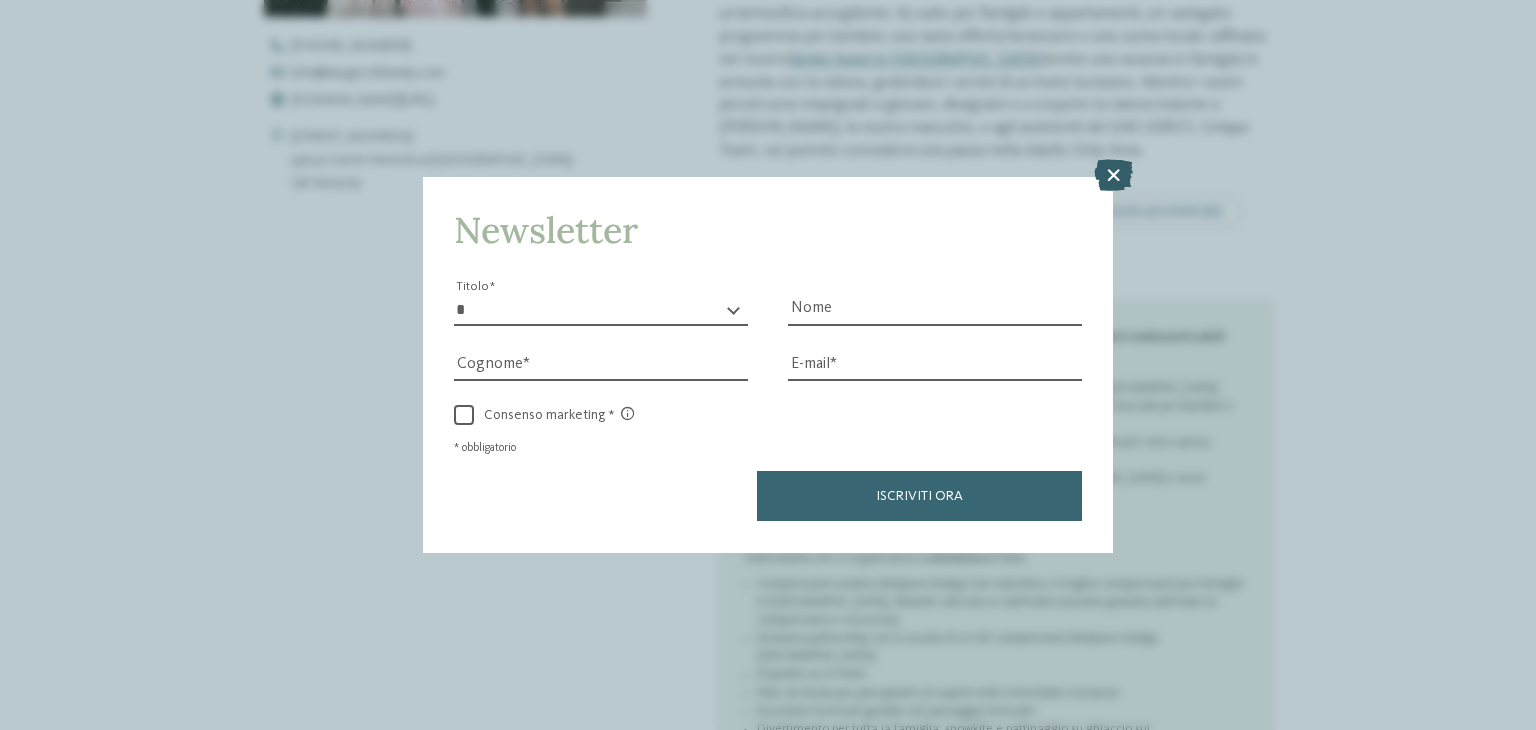 click at bounding box center (1113, 176) 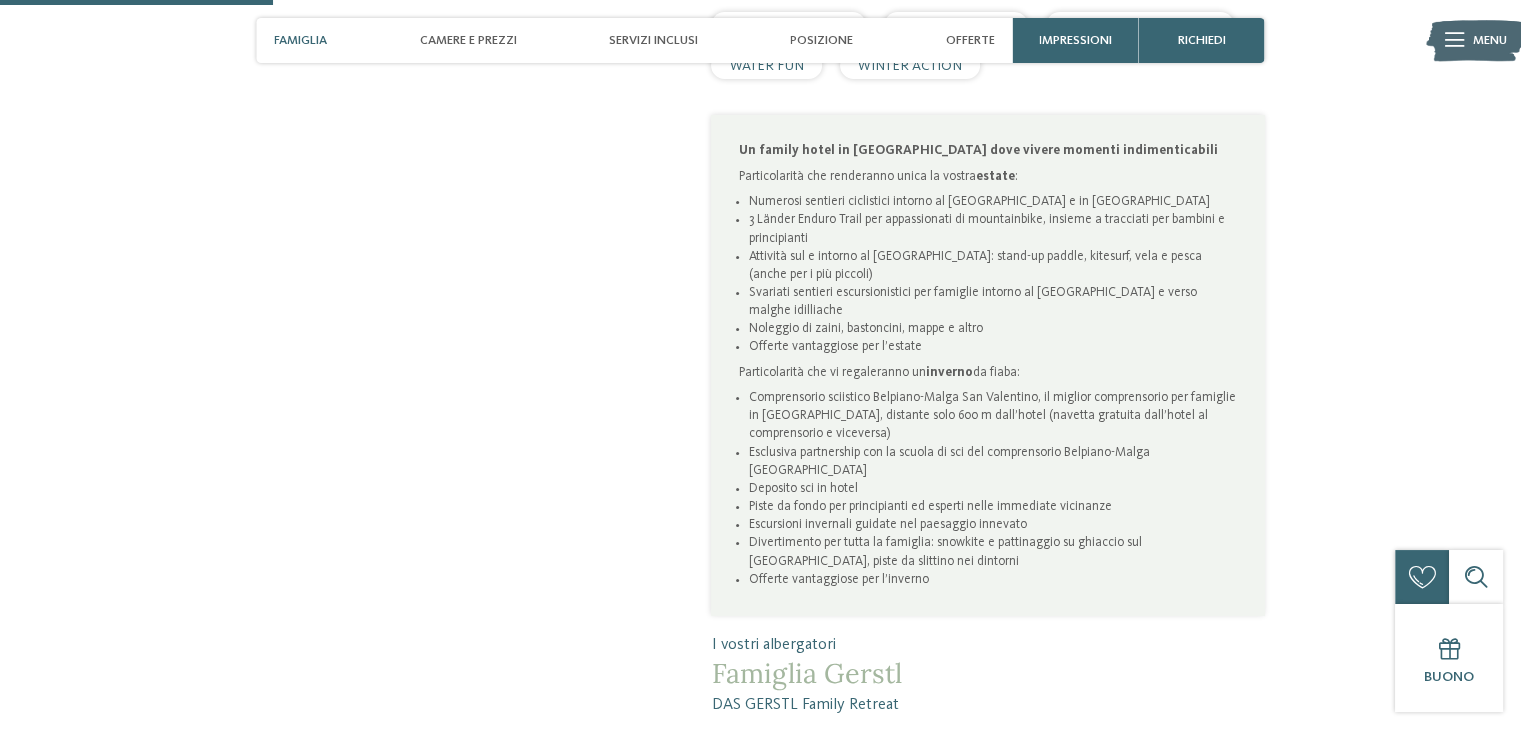 scroll, scrollTop: 1100, scrollLeft: 0, axis: vertical 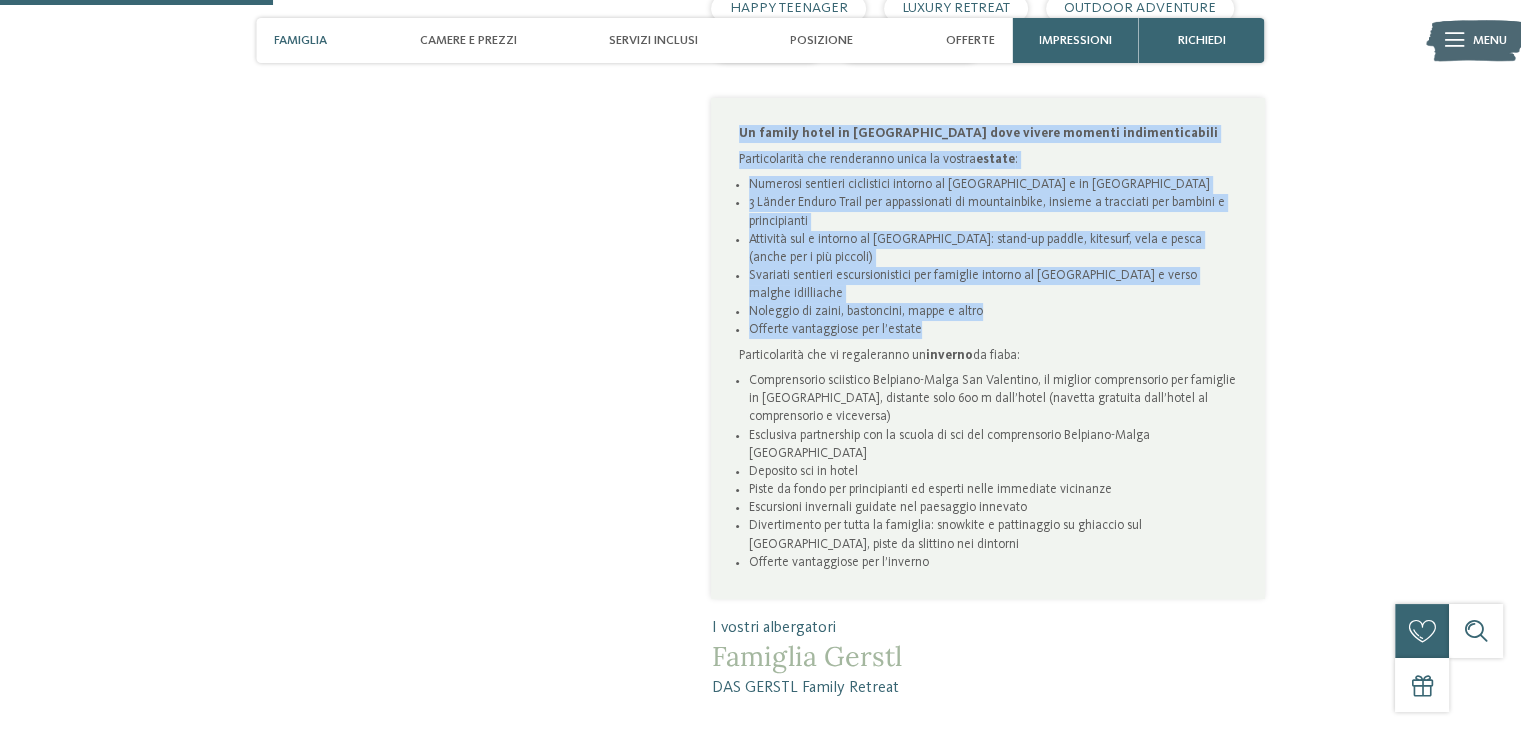 drag, startPoint x: 739, startPoint y: 141, endPoint x: 948, endPoint y: 324, distance: 277.7949 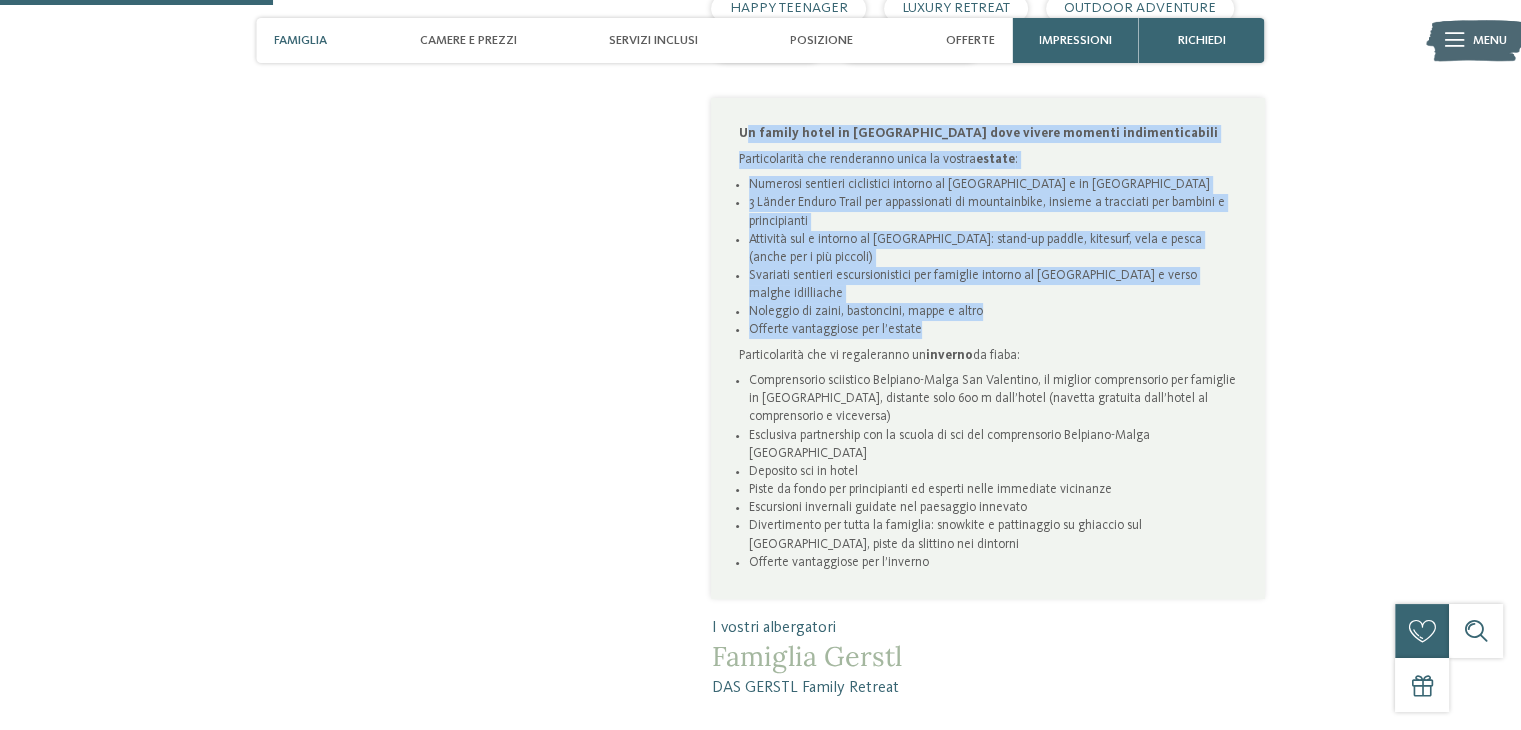 drag, startPoint x: 943, startPoint y: 328, endPoint x: 743, endPoint y: 139, distance: 275.1745 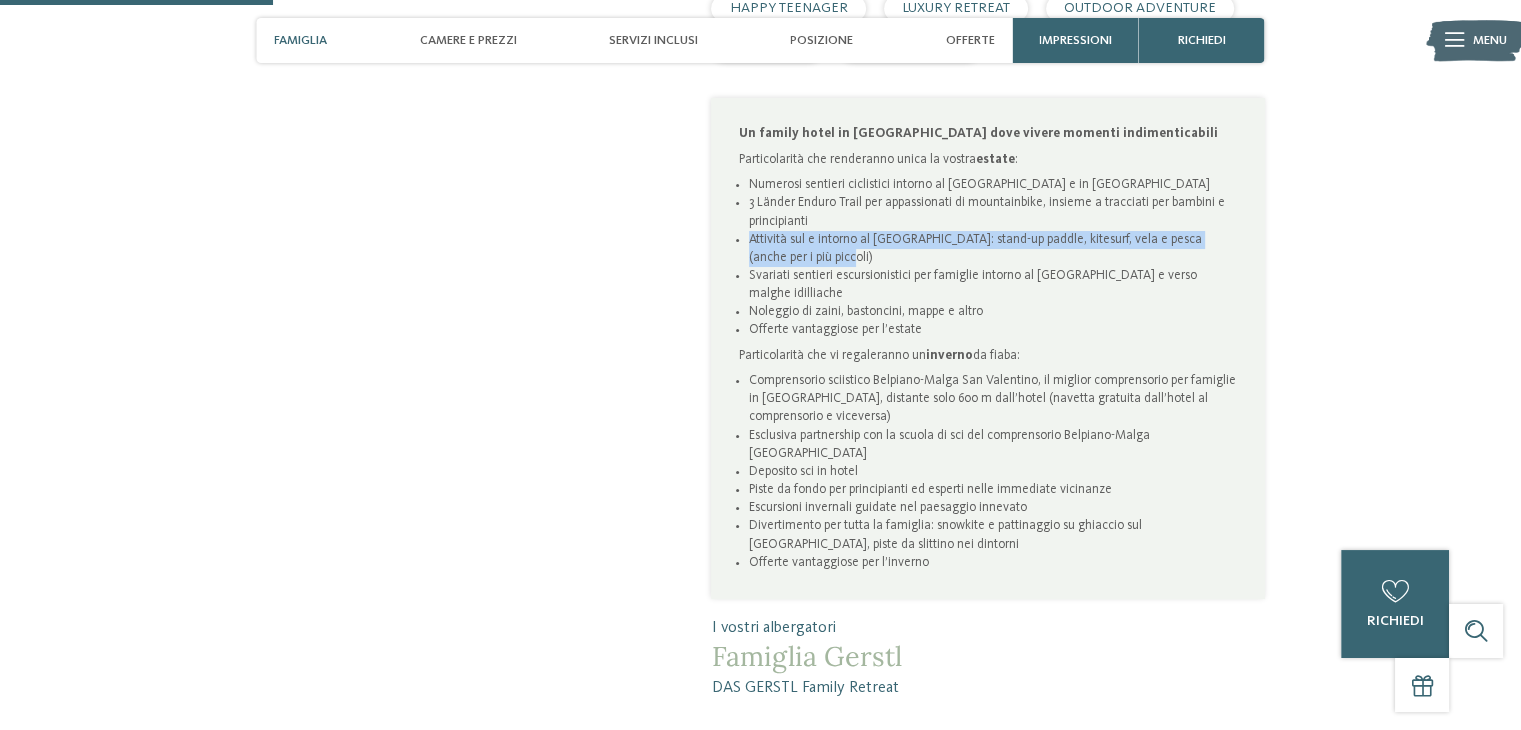 drag, startPoint x: 742, startPoint y: 235, endPoint x: 796, endPoint y: 256, distance: 57.939625 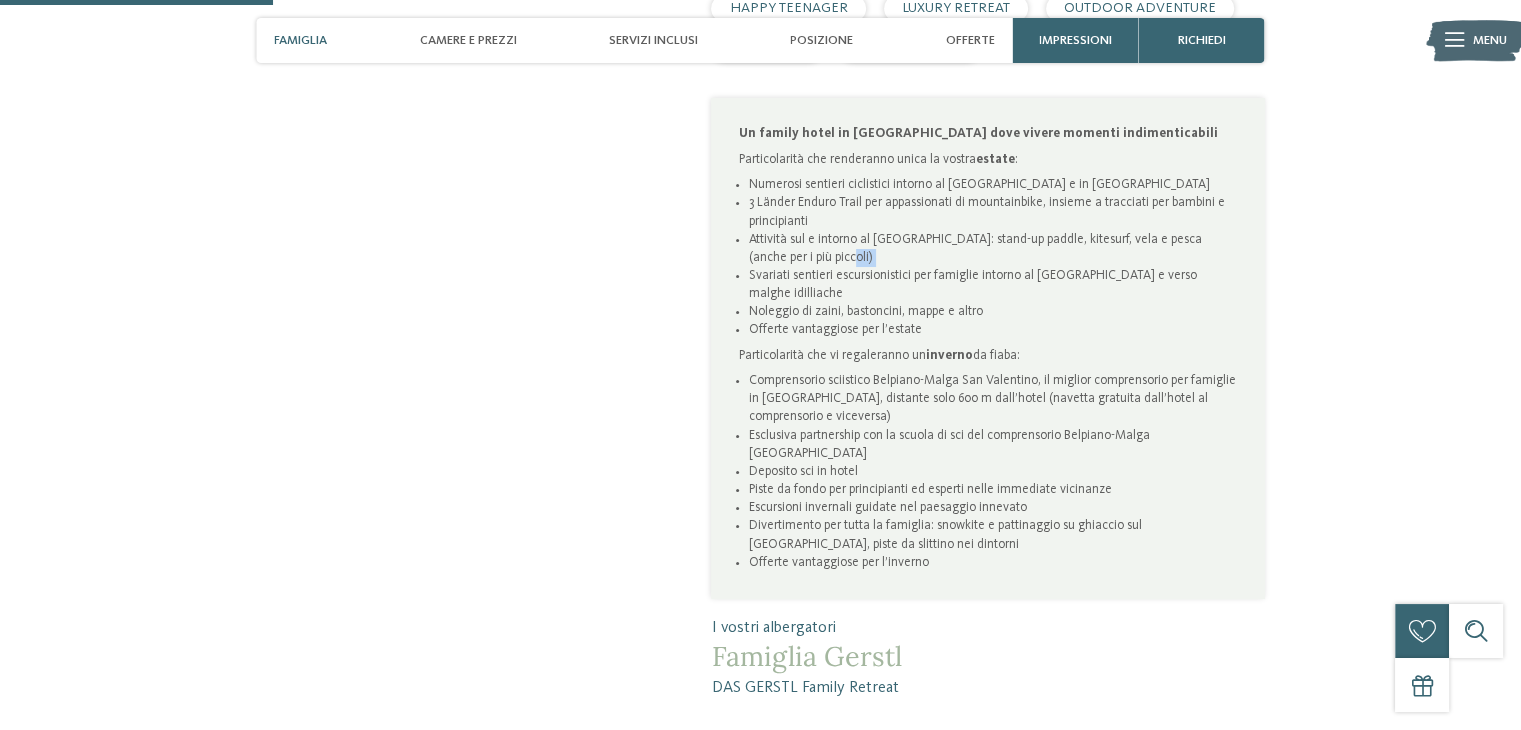 click on "Attività sul e intorno al Lago di Resia: stand-up paddle, kitesurf, vela e pesca (anche per i più piccoli)" at bounding box center (993, 249) 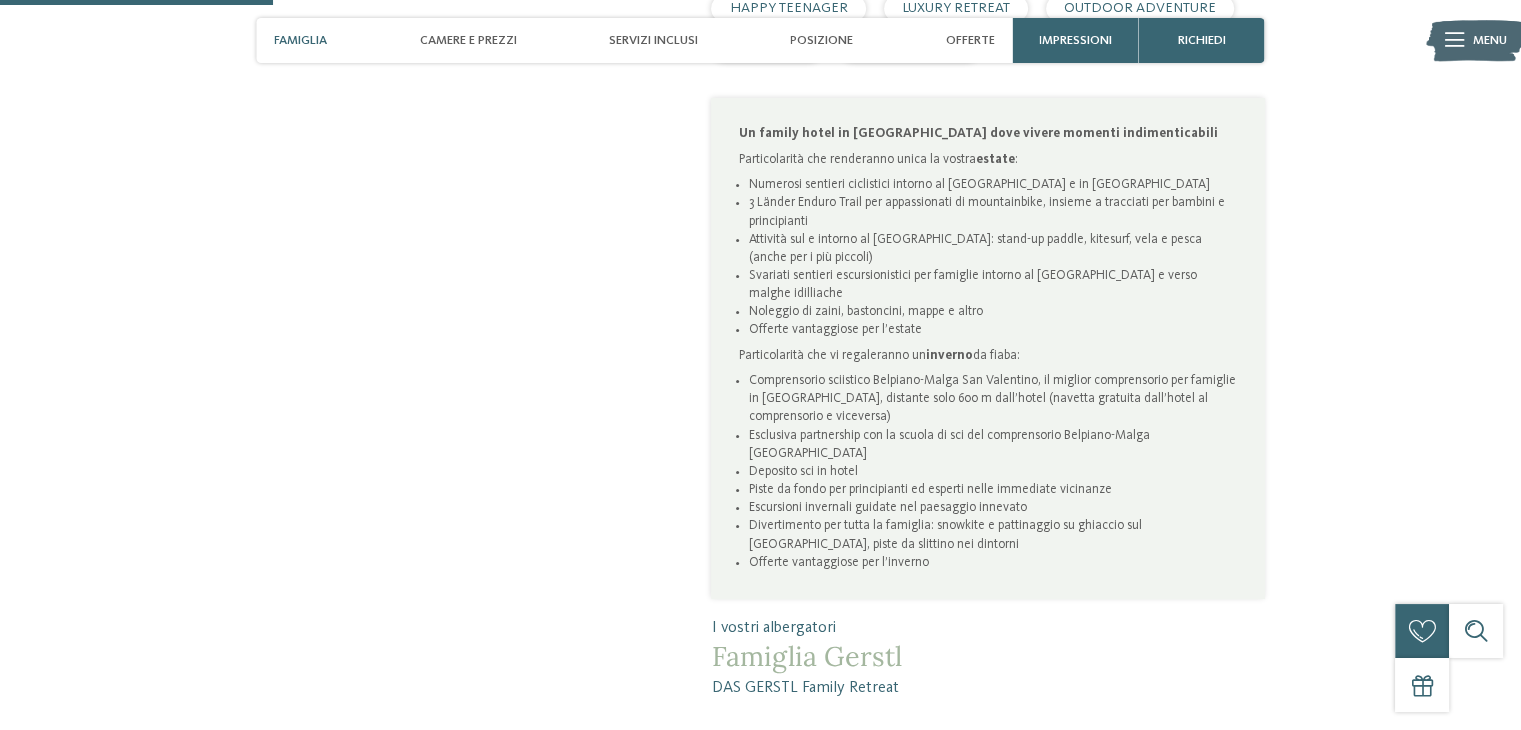 click on "Attività sul e intorno al Lago di Resia: stand-up paddle, kitesurf, vela e pesca (anche per i più piccoli)" at bounding box center (993, 249) 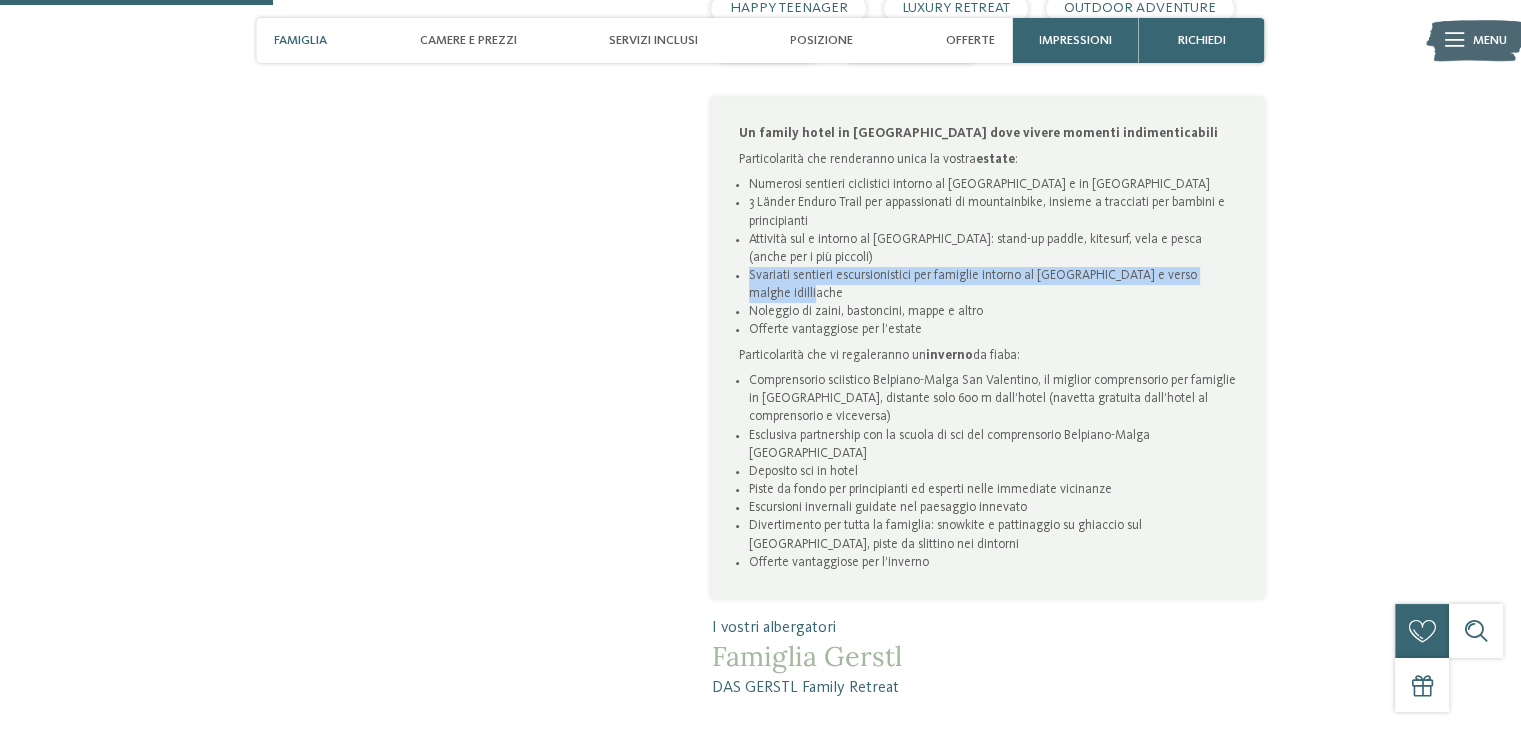 drag, startPoint x: 748, startPoint y: 276, endPoint x: 796, endPoint y: 291, distance: 50.289165 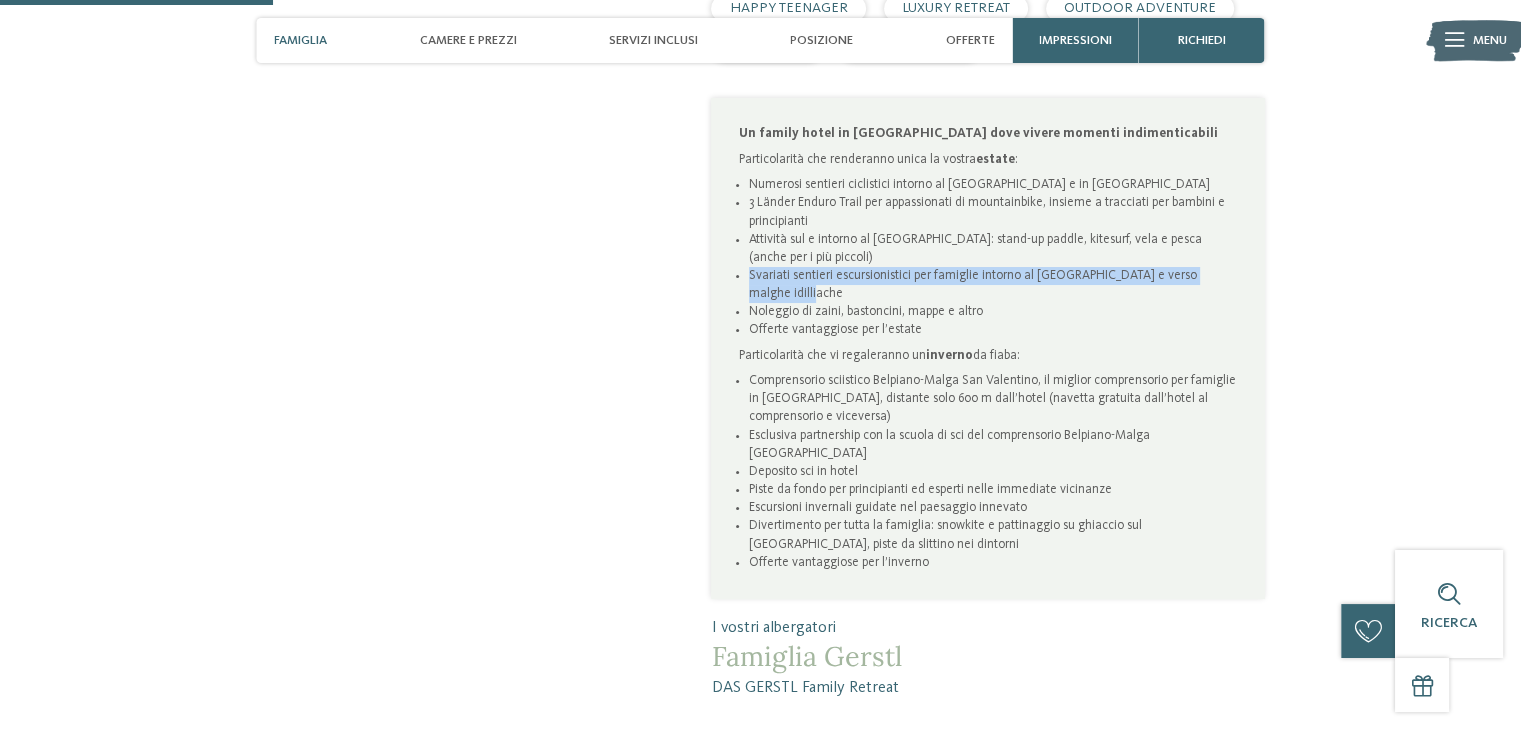 click on "Svariati sentieri escursionistici per famiglie intorno al Lago di Resia e verso malghe idilliache" at bounding box center [993, 285] 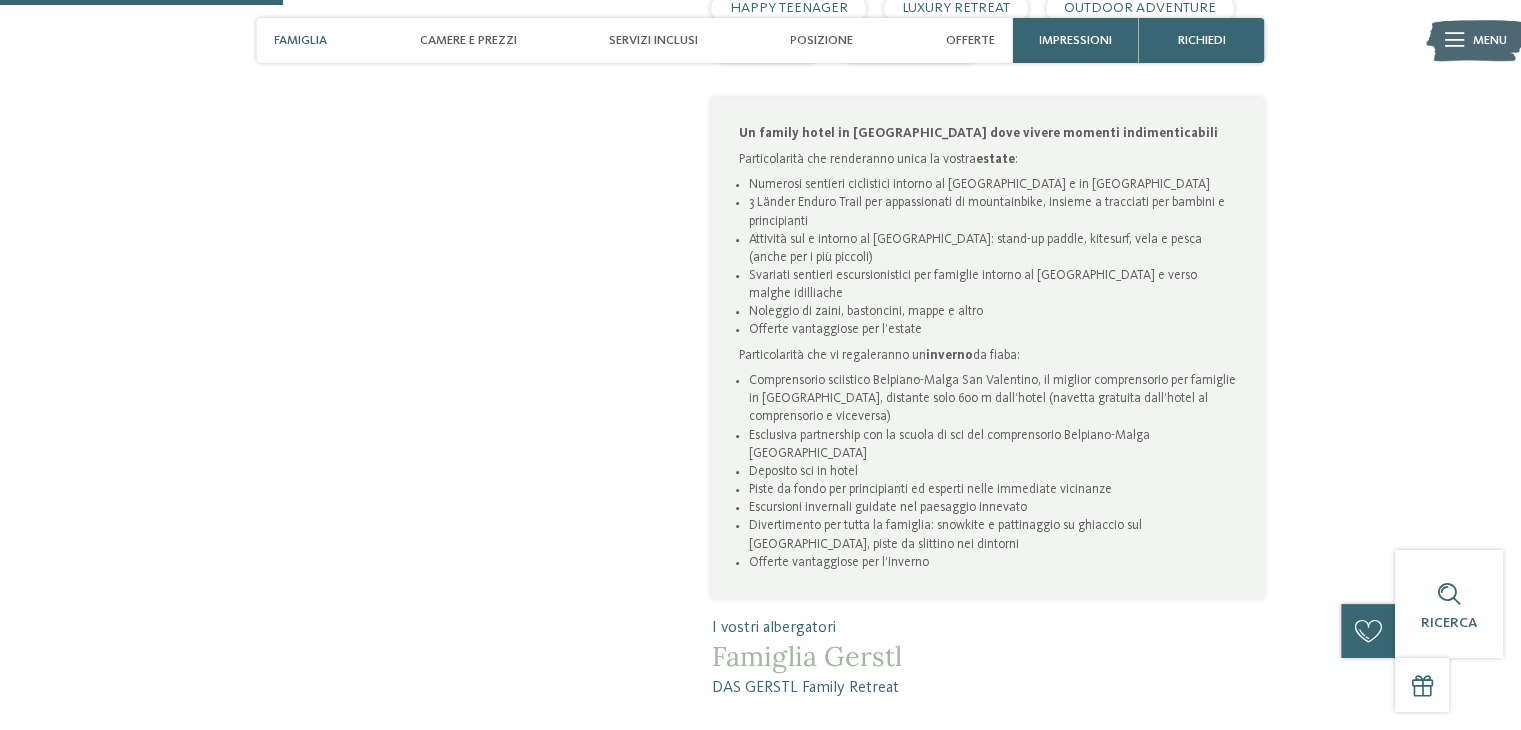 scroll, scrollTop: 1200, scrollLeft: 0, axis: vertical 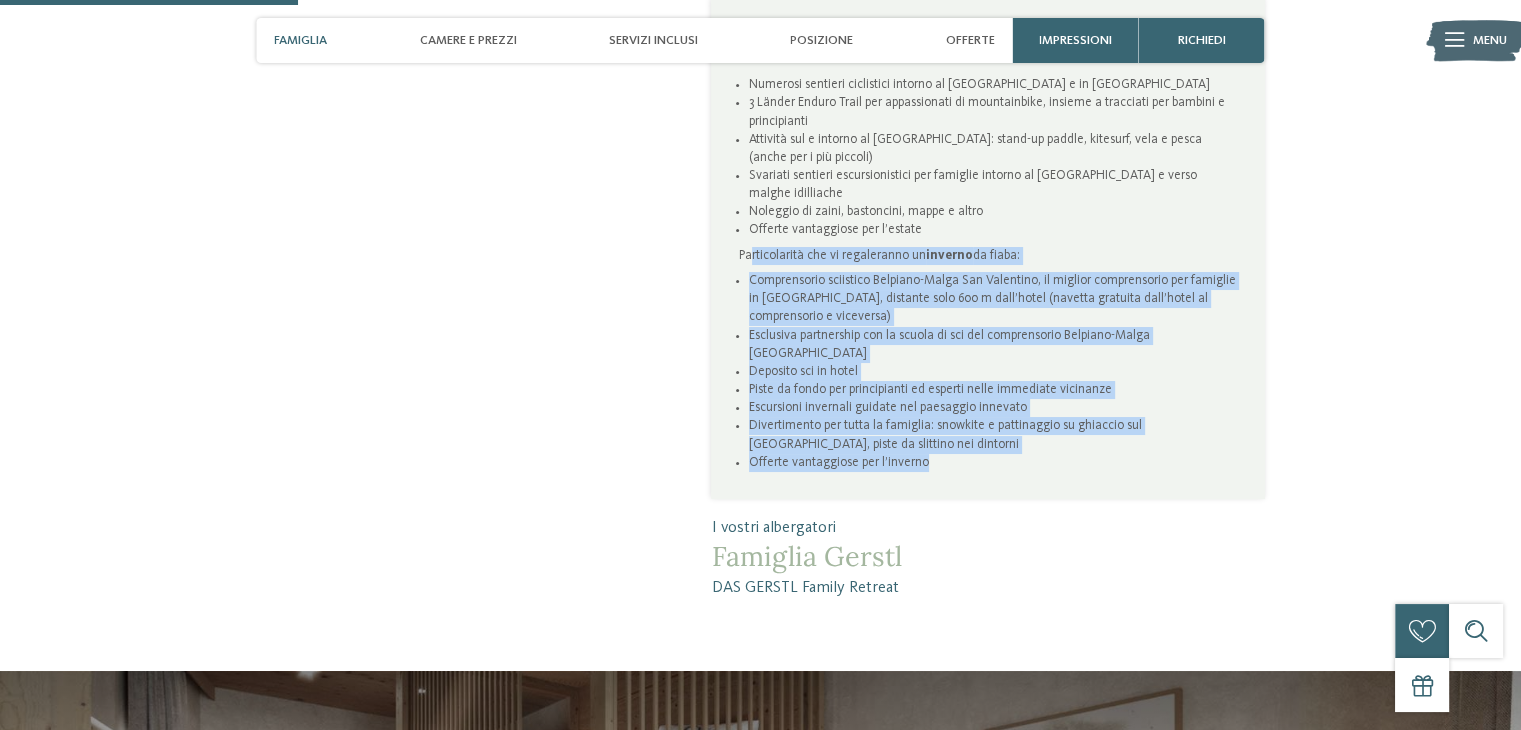 drag, startPoint x: 752, startPoint y: 253, endPoint x: 932, endPoint y: 437, distance: 257.4024 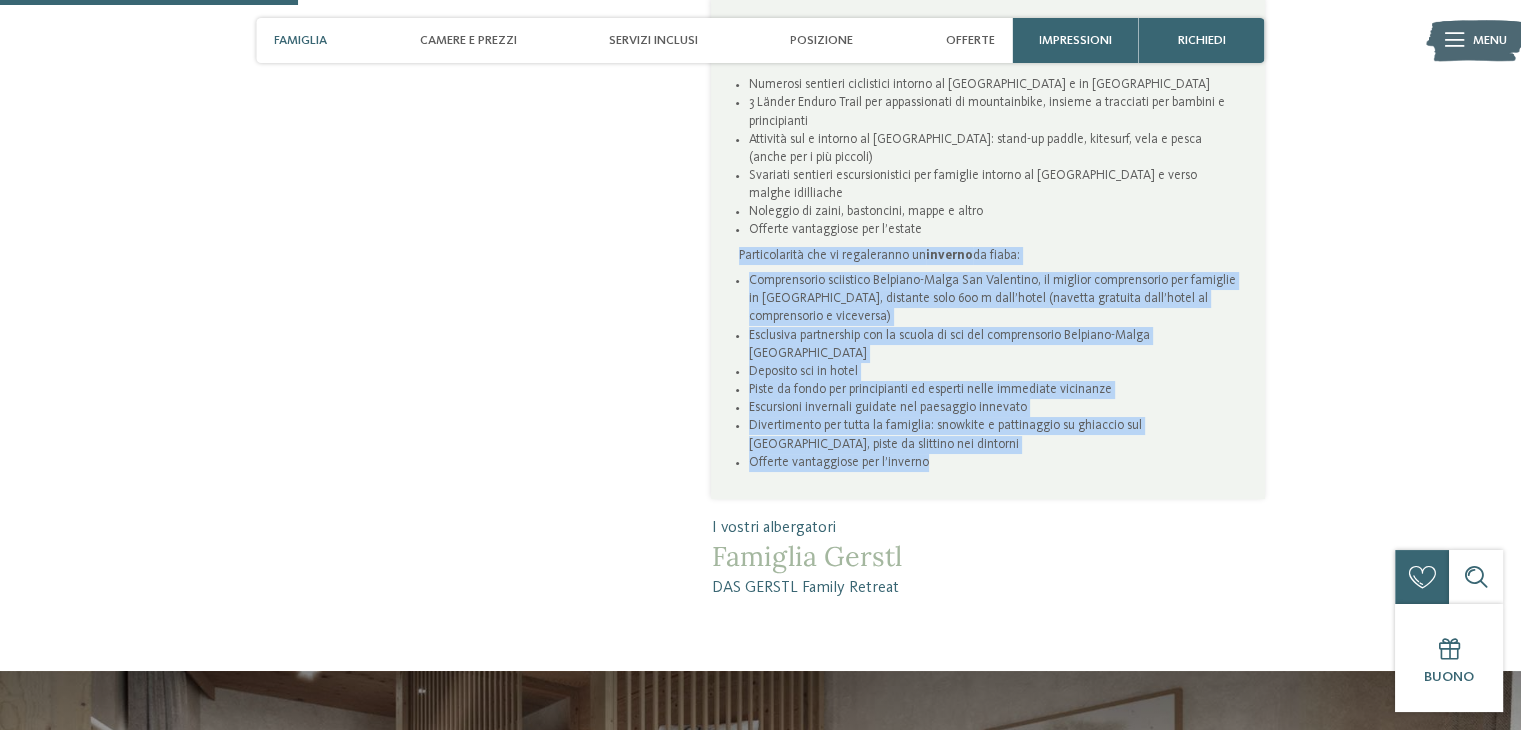 drag, startPoint x: 932, startPoint y: 445, endPoint x: 739, endPoint y: 250, distance: 274.36108 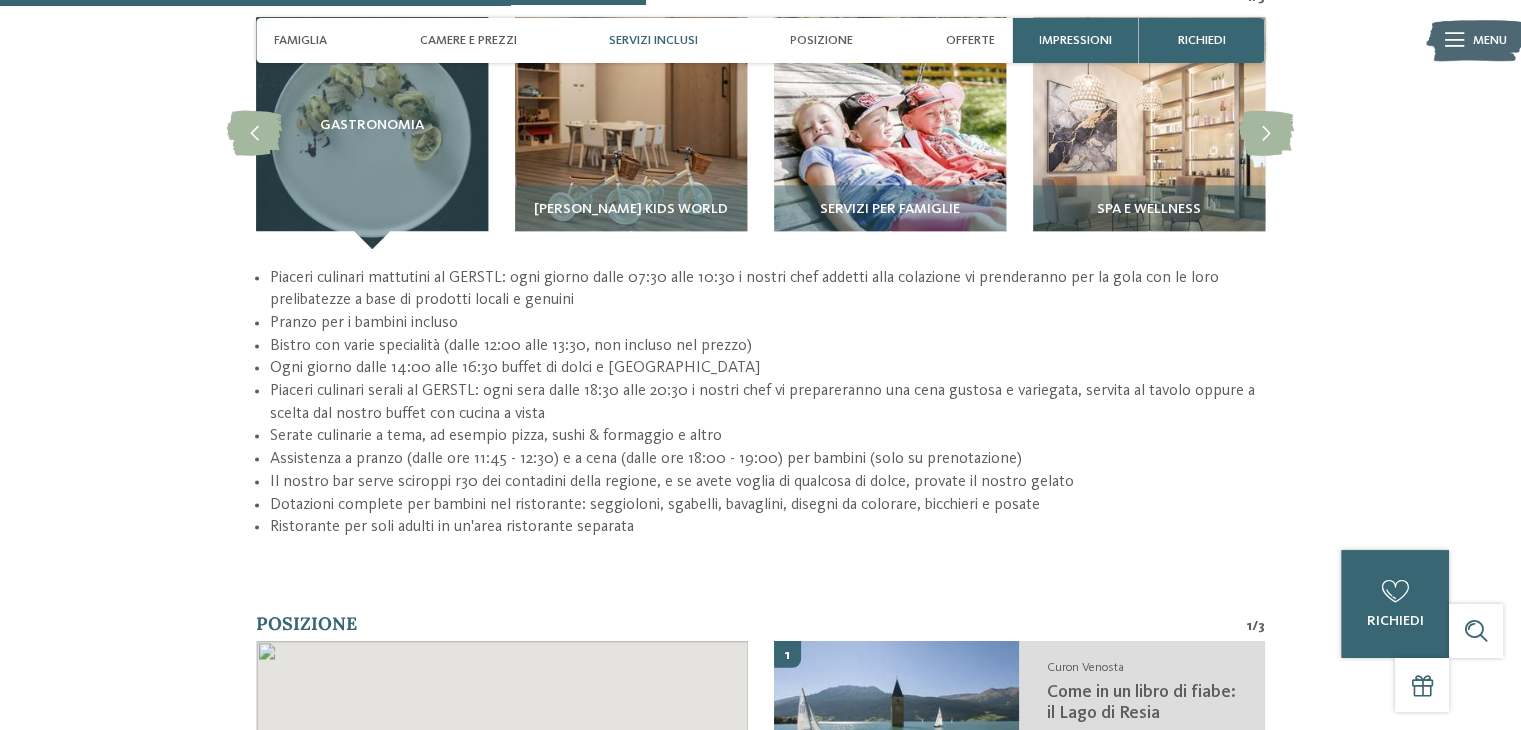 scroll, scrollTop: 2500, scrollLeft: 0, axis: vertical 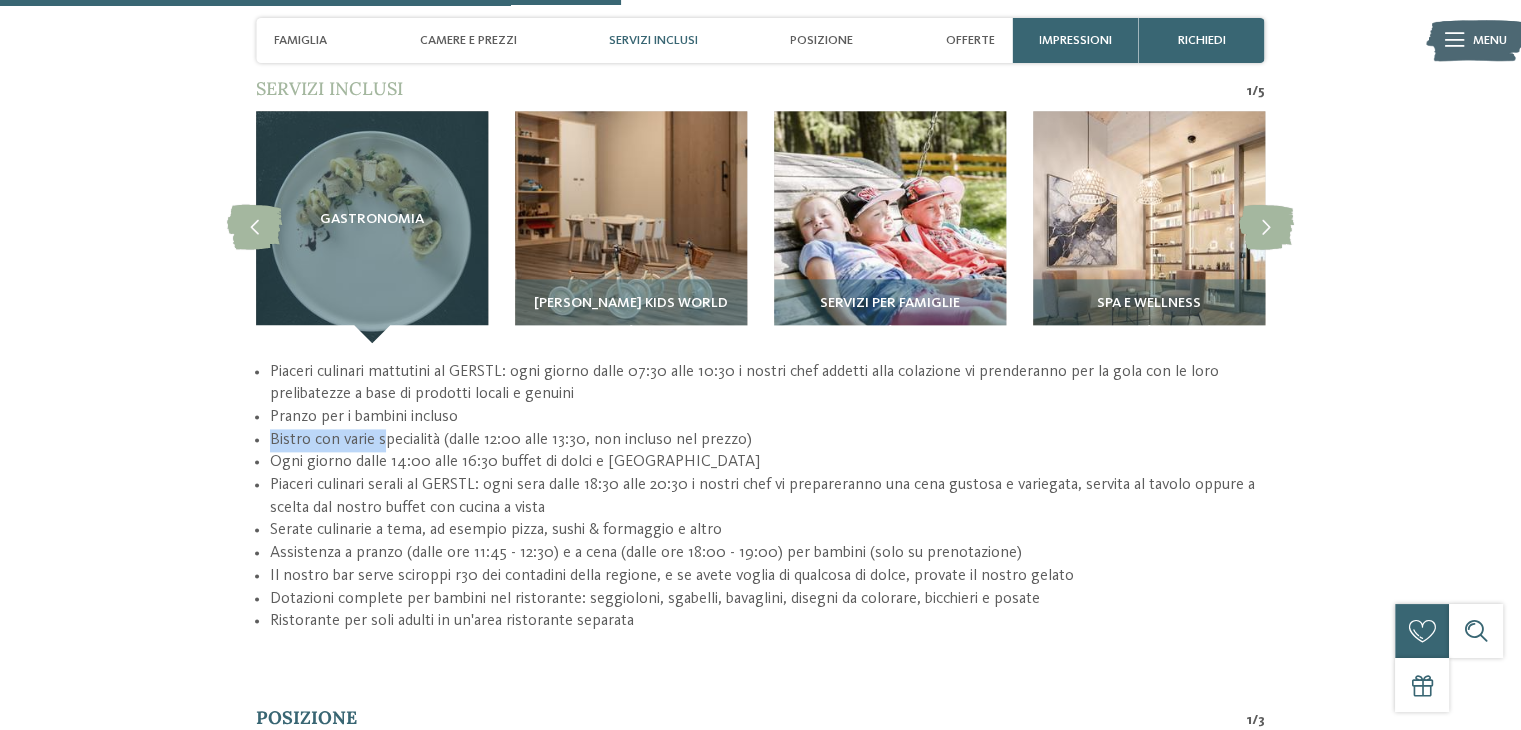 drag, startPoint x: 272, startPoint y: 422, endPoint x: 384, endPoint y: 426, distance: 112.0714 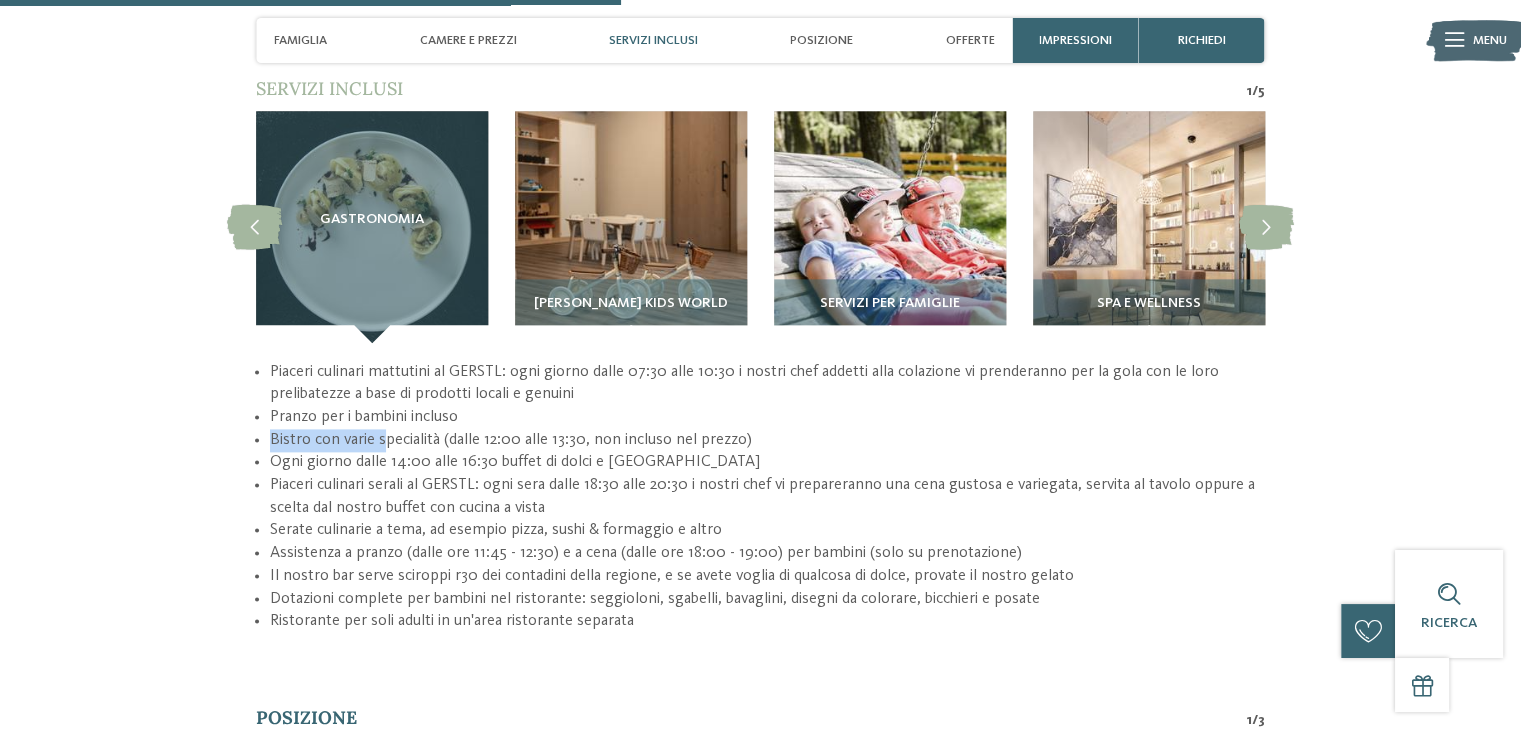 click on "Bistro con varie specialità (dalle 12:00 alle 13:30, non incluso nel prezzo)" at bounding box center [767, 440] 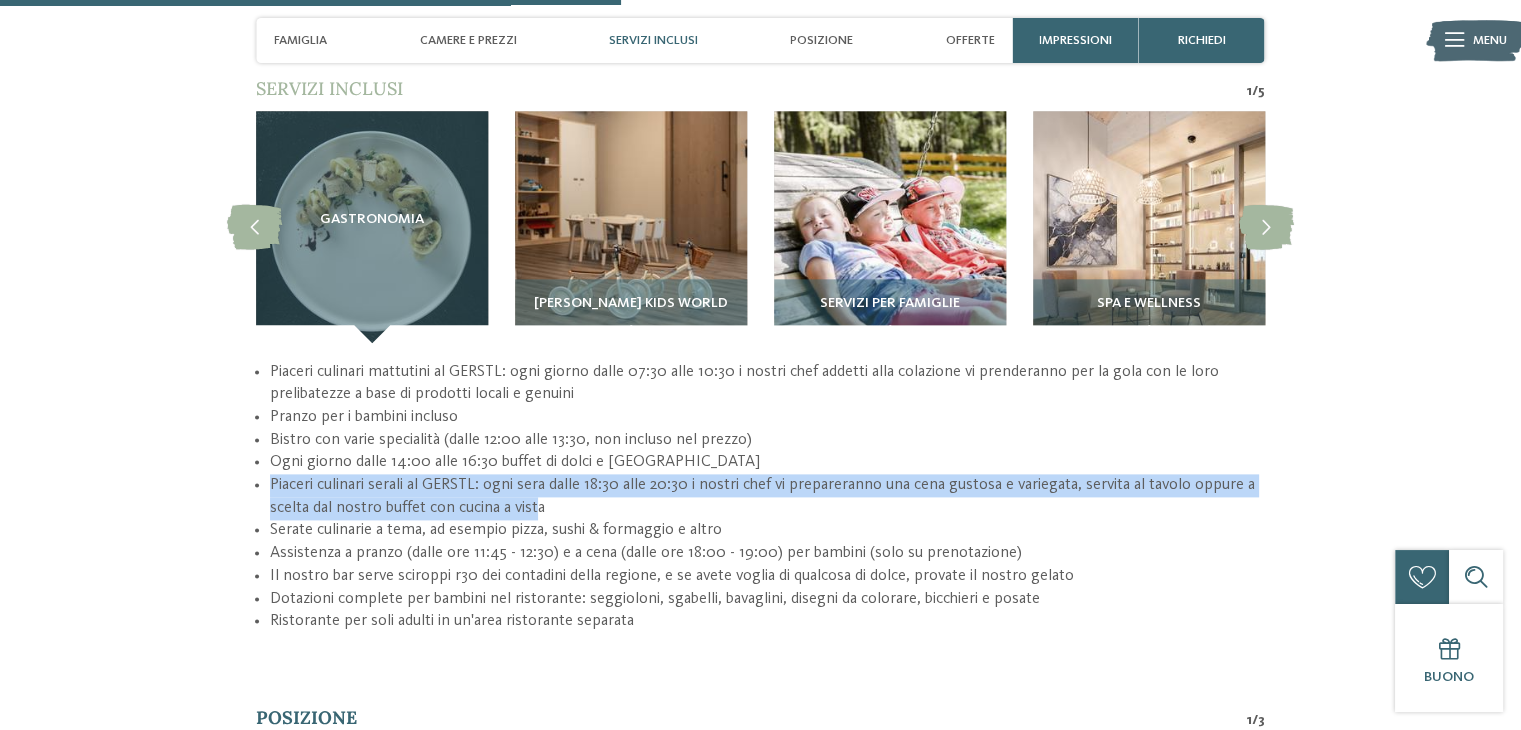 drag, startPoint x: 272, startPoint y: 462, endPoint x: 540, endPoint y: 488, distance: 269.25824 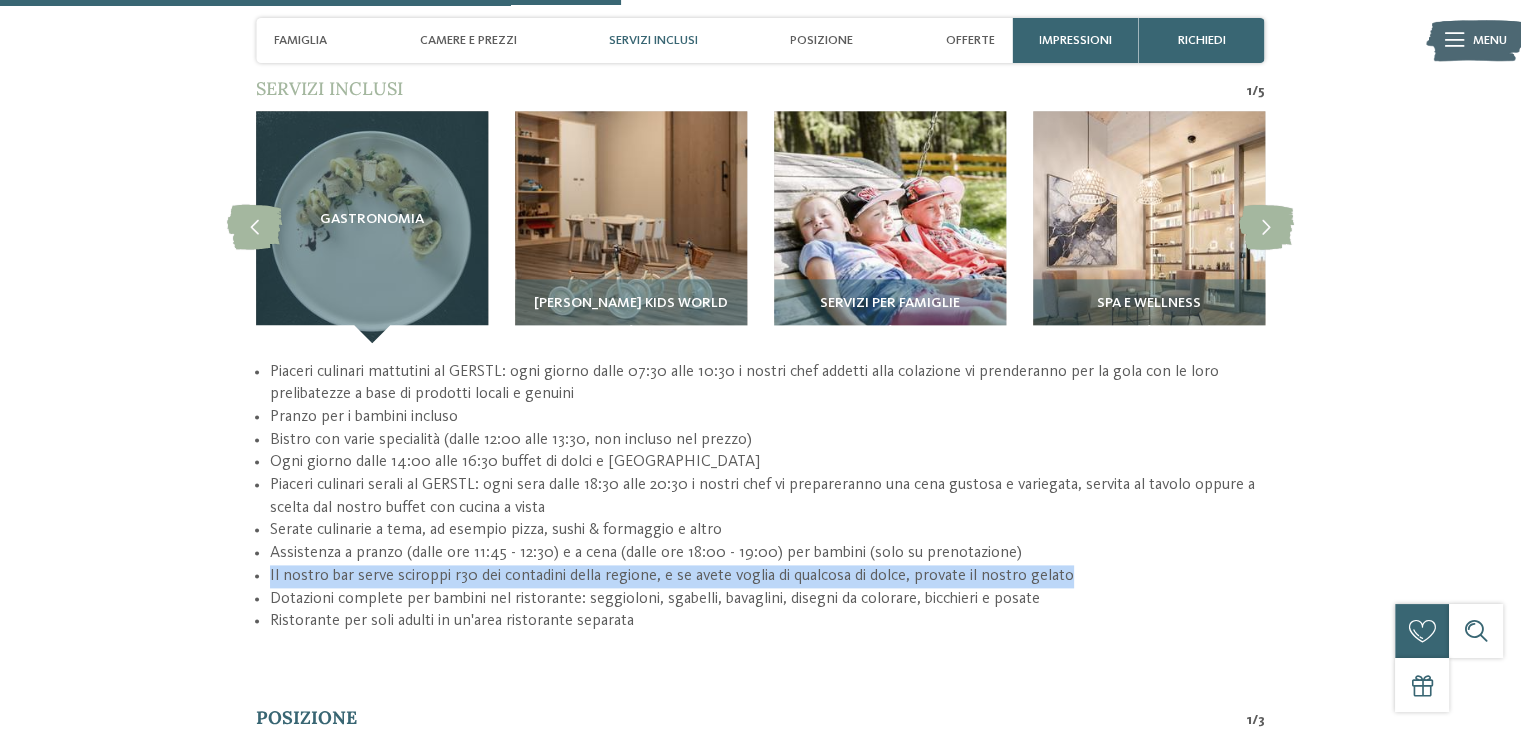 drag, startPoint x: 268, startPoint y: 561, endPoint x: 1063, endPoint y: 555, distance: 795.02264 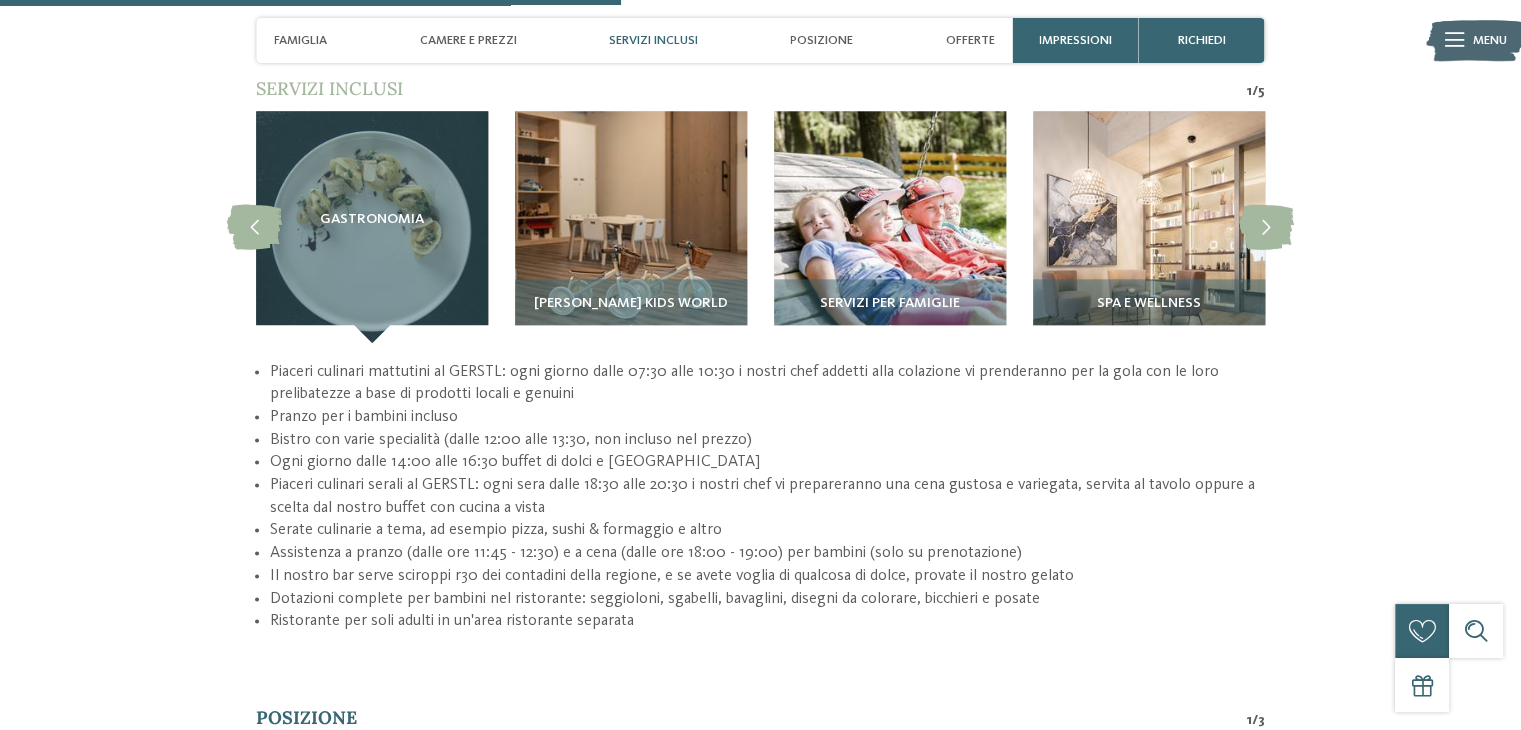 click on "Il nostro bar serve sciroppi r30 dei contadini della regione, e se avete voglia di qualcosa di dolce, provate il nostro gelato" at bounding box center (767, 576) 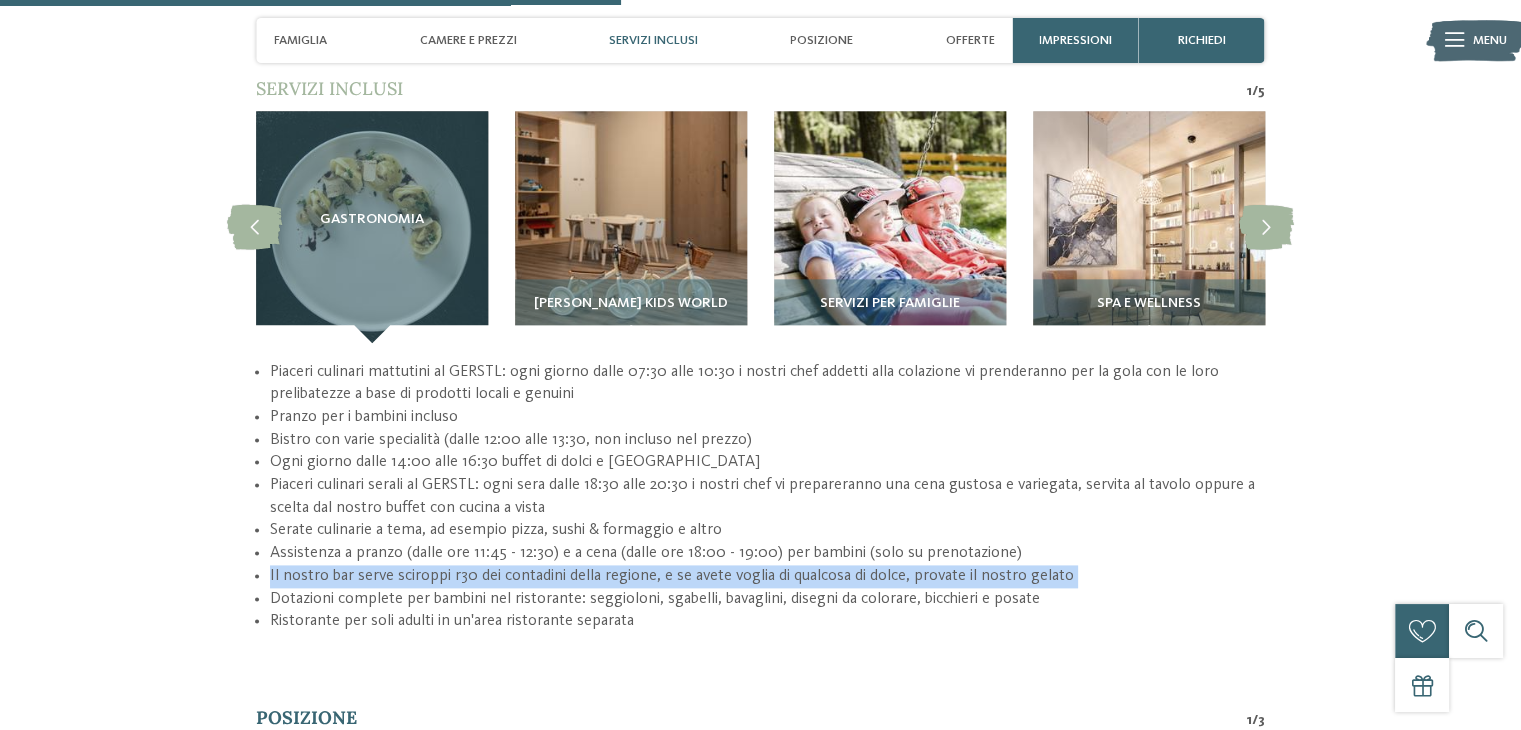 click on "Il nostro bar serve sciroppi r30 dei contadini della regione, e se avete voglia di qualcosa di dolce, provate il nostro gelato" at bounding box center (767, 576) 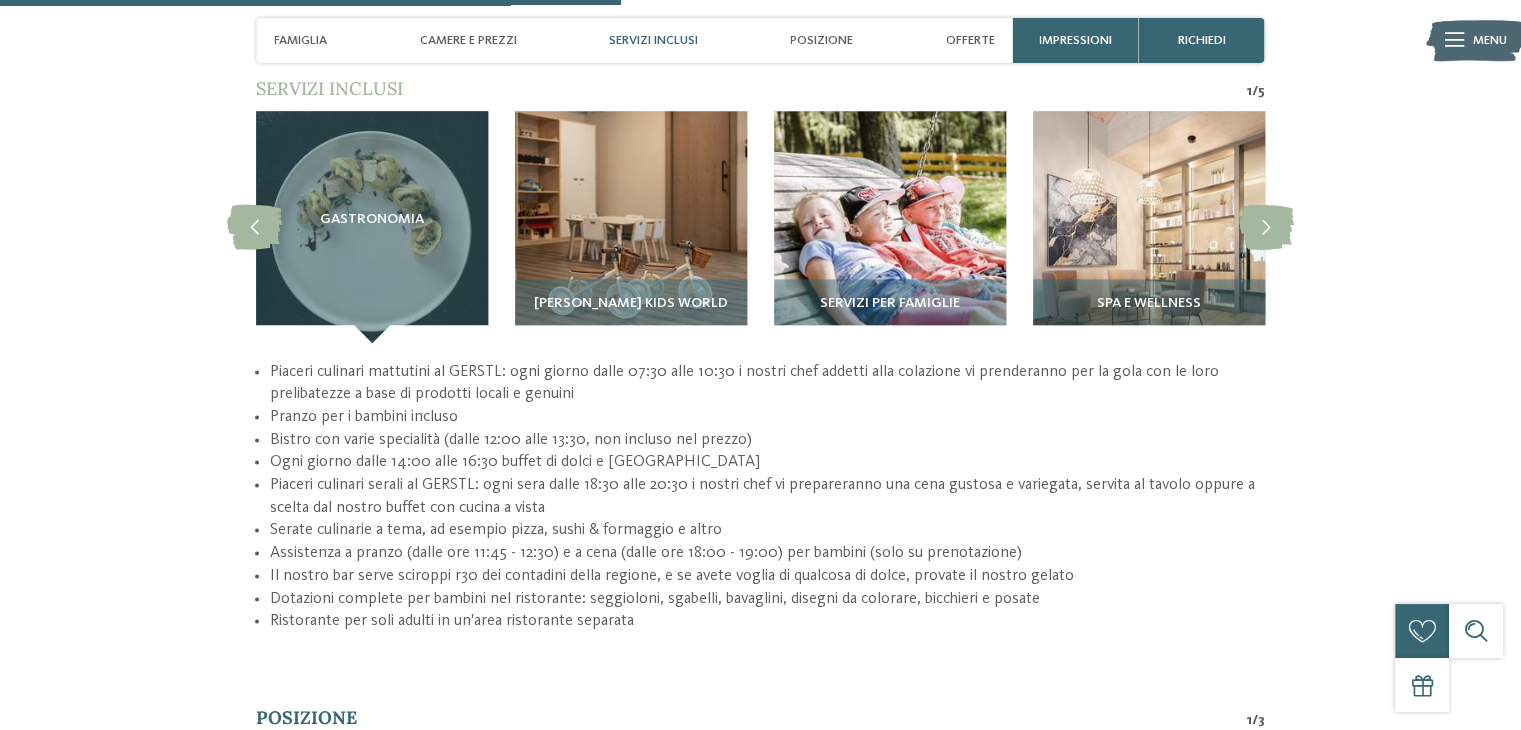 click on "Dotazioni complete per bambini nel ristorante: seggioloni, sgabelli, bavaglini, disegni da colorare, bicchieri e posate" at bounding box center (767, 599) 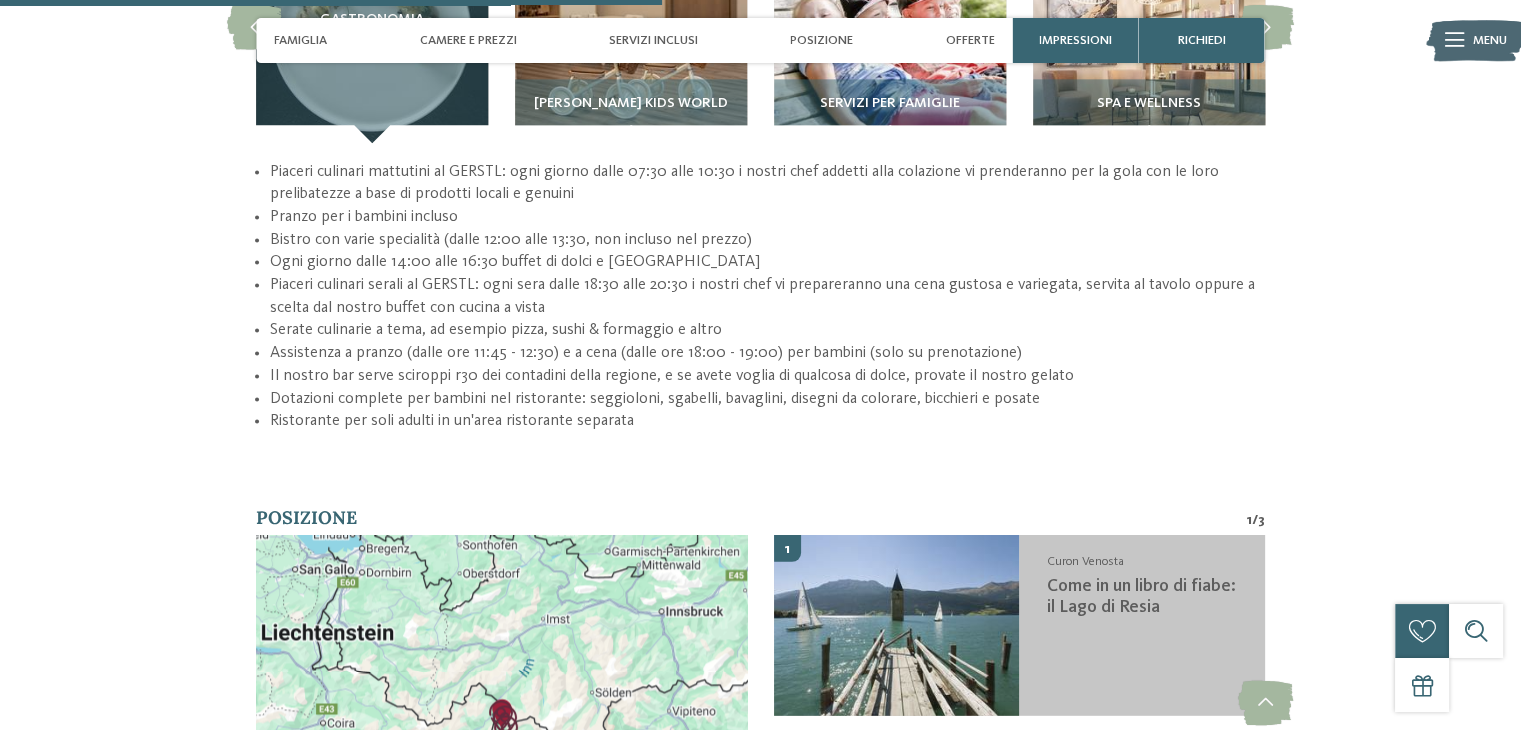 scroll, scrollTop: 2300, scrollLeft: 0, axis: vertical 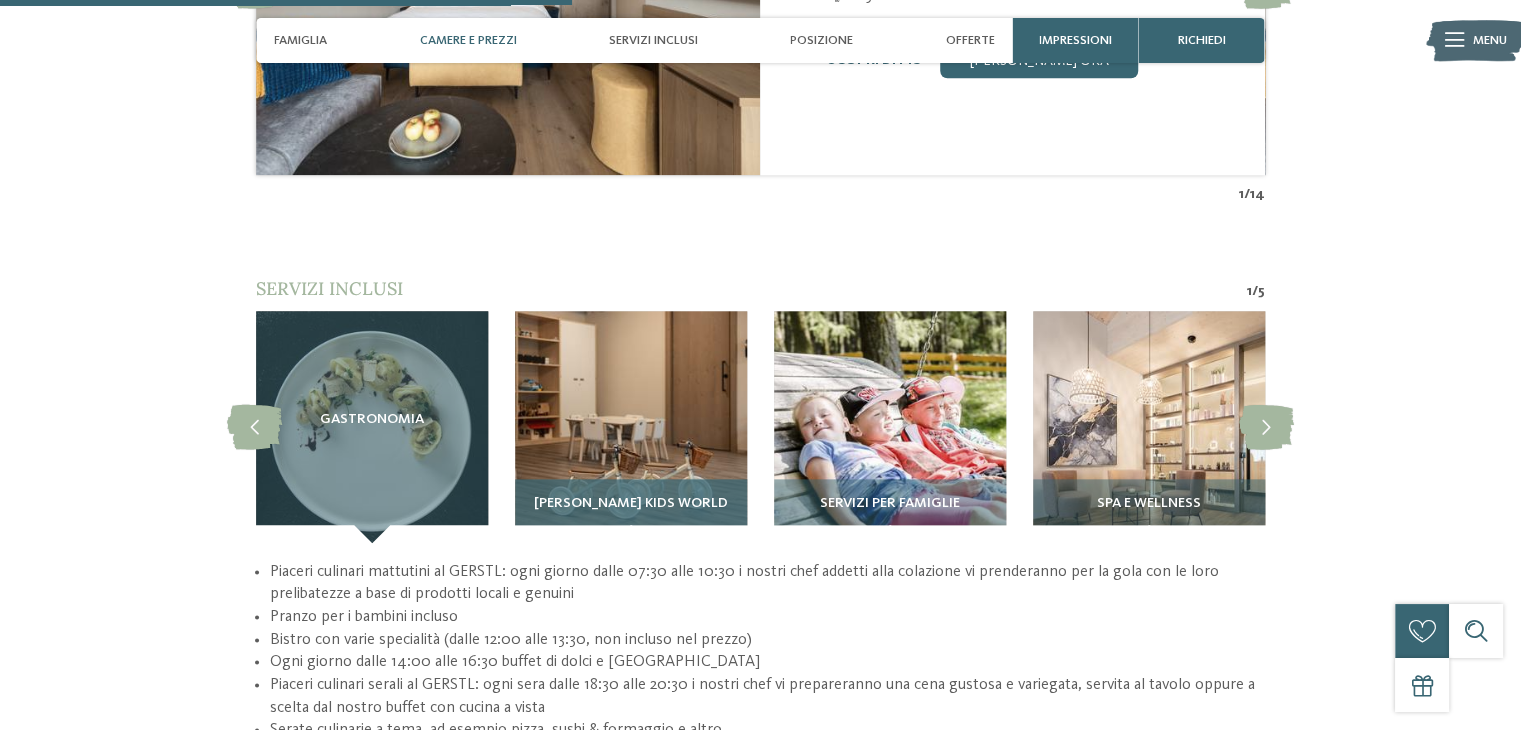 click on "GERSTI’s Kids World" at bounding box center [631, 510] 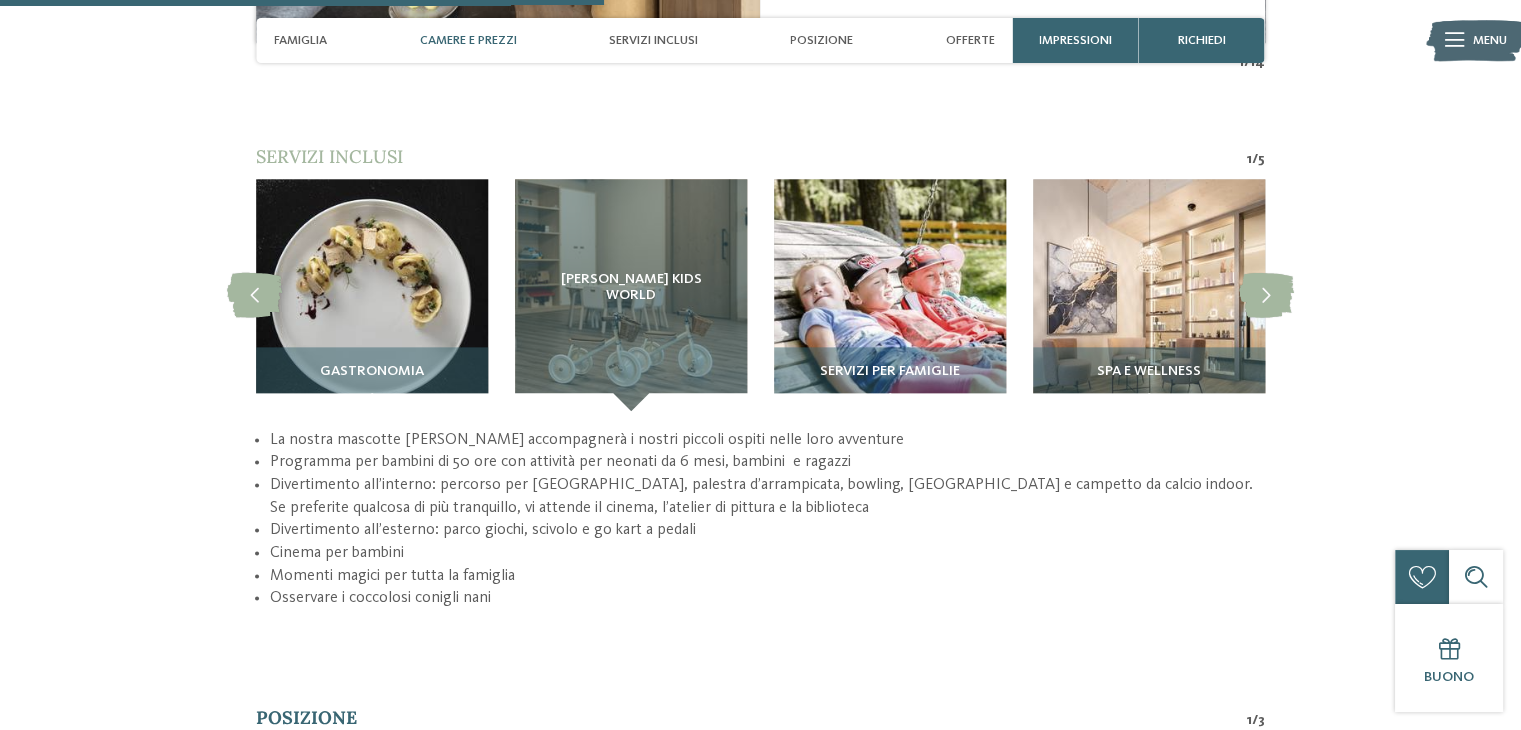 scroll, scrollTop: 2400, scrollLeft: 0, axis: vertical 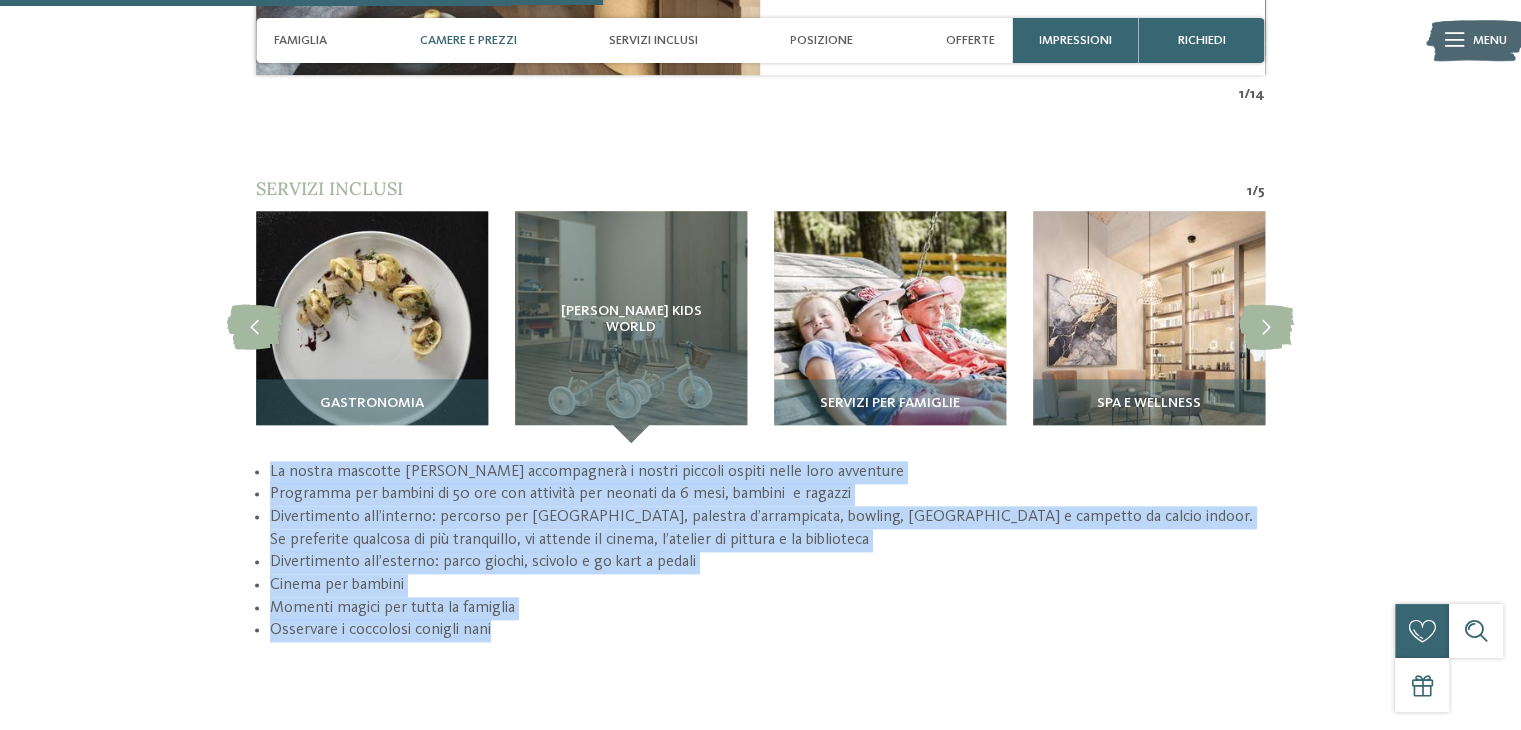 drag, startPoint x: 272, startPoint y: 458, endPoint x: 508, endPoint y: 608, distance: 279.63547 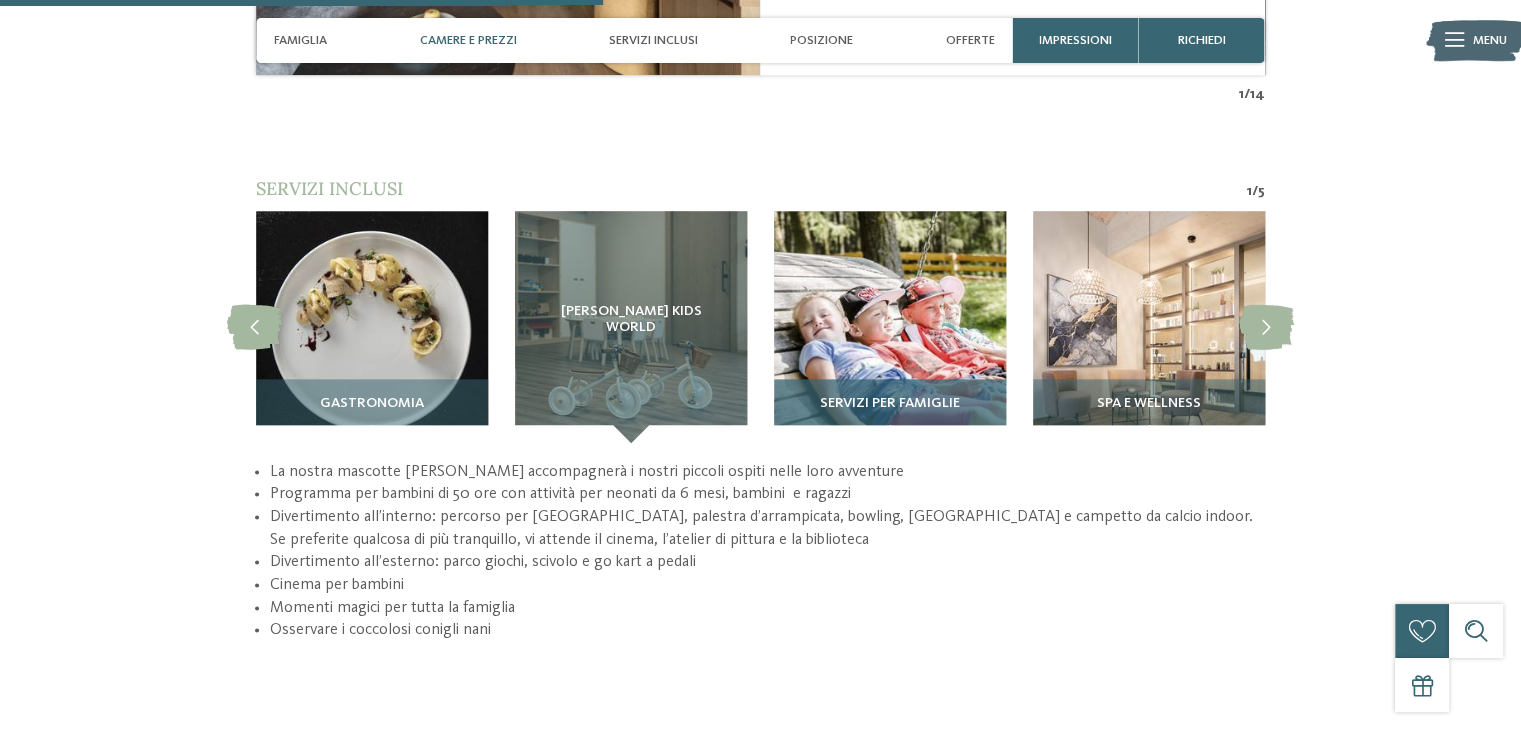 click at bounding box center [890, 327] 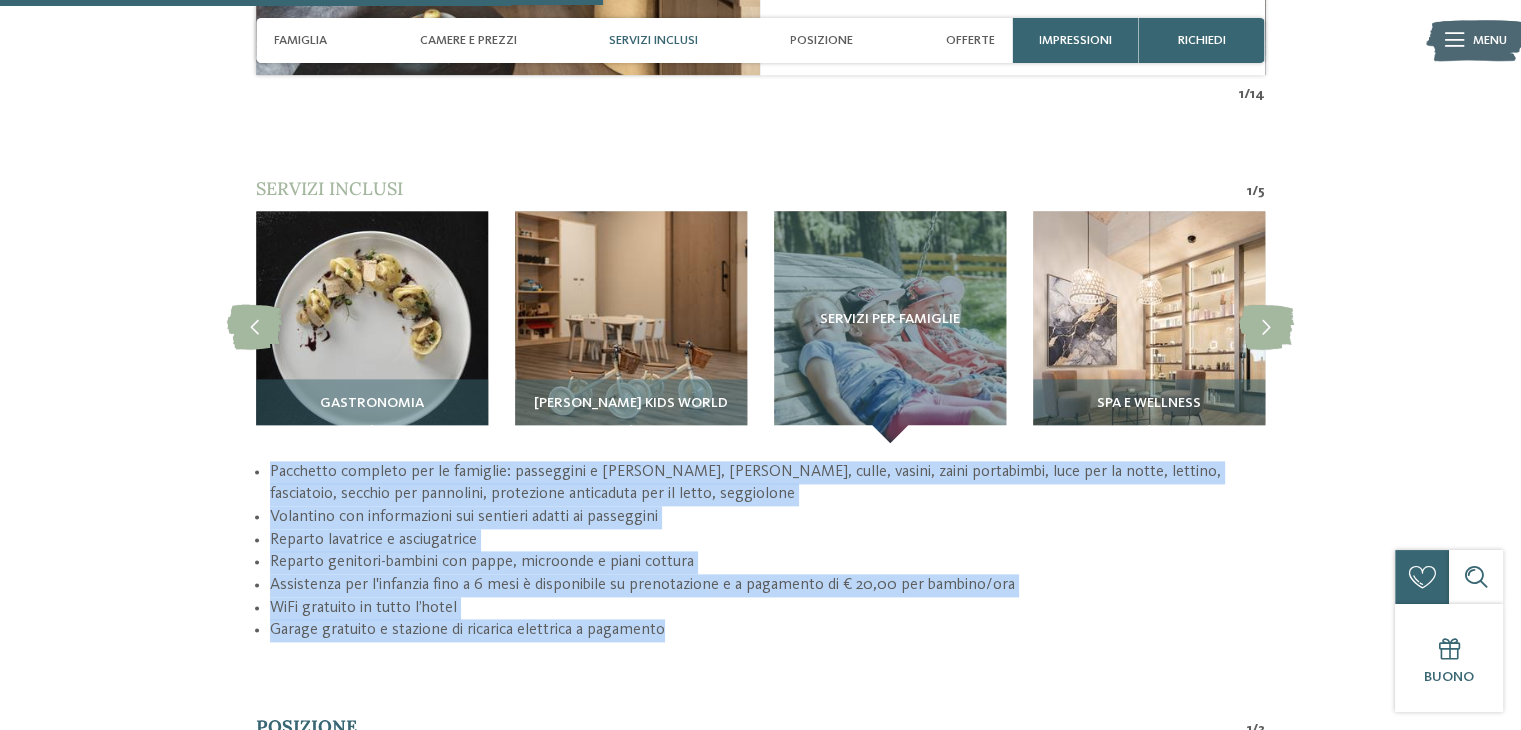 drag, startPoint x: 268, startPoint y: 450, endPoint x: 711, endPoint y: 613, distance: 472.036 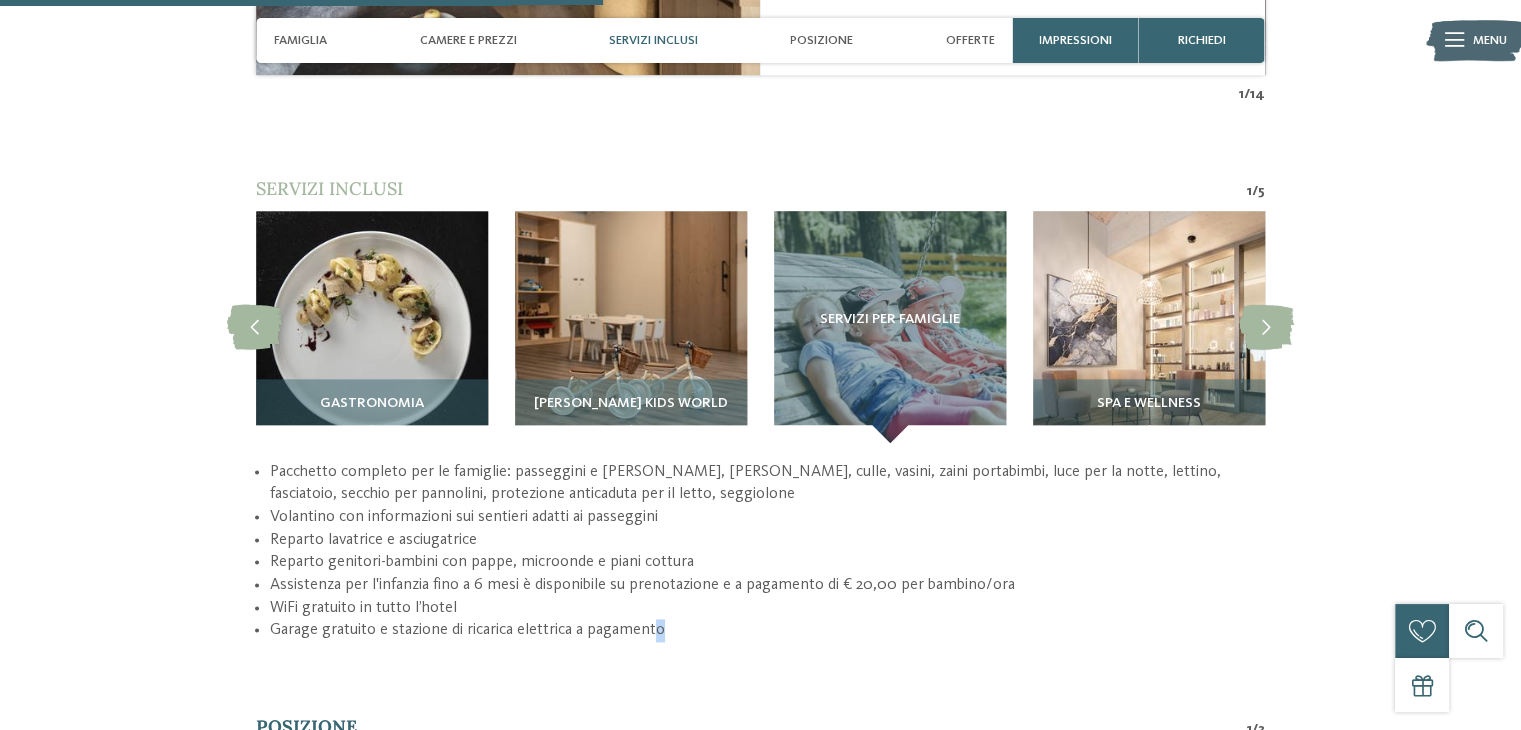 drag, startPoint x: 692, startPoint y: 613, endPoint x: 657, endPoint y: 605, distance: 35.902645 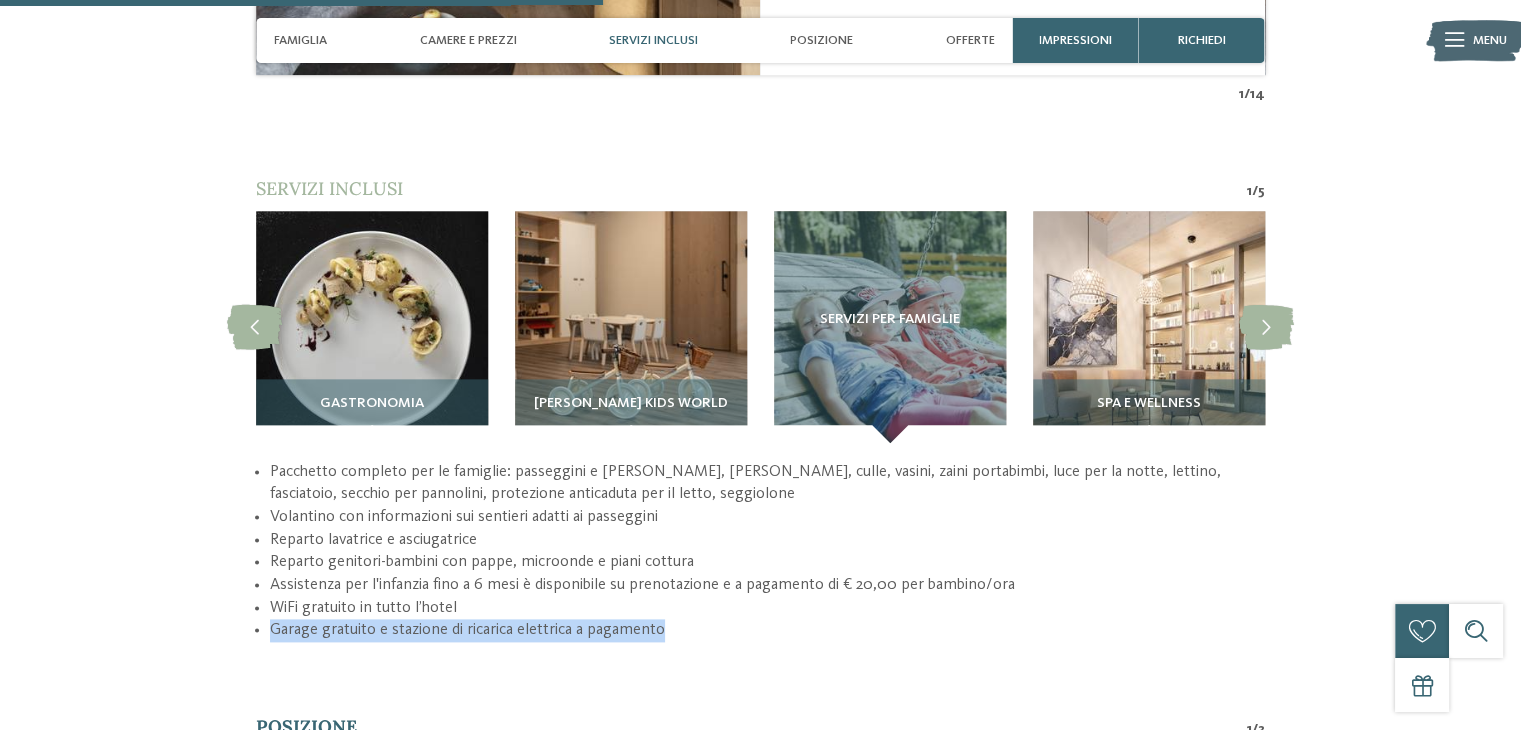 drag, startPoint x: 672, startPoint y: 614, endPoint x: 668, endPoint y: 598, distance: 16.492422 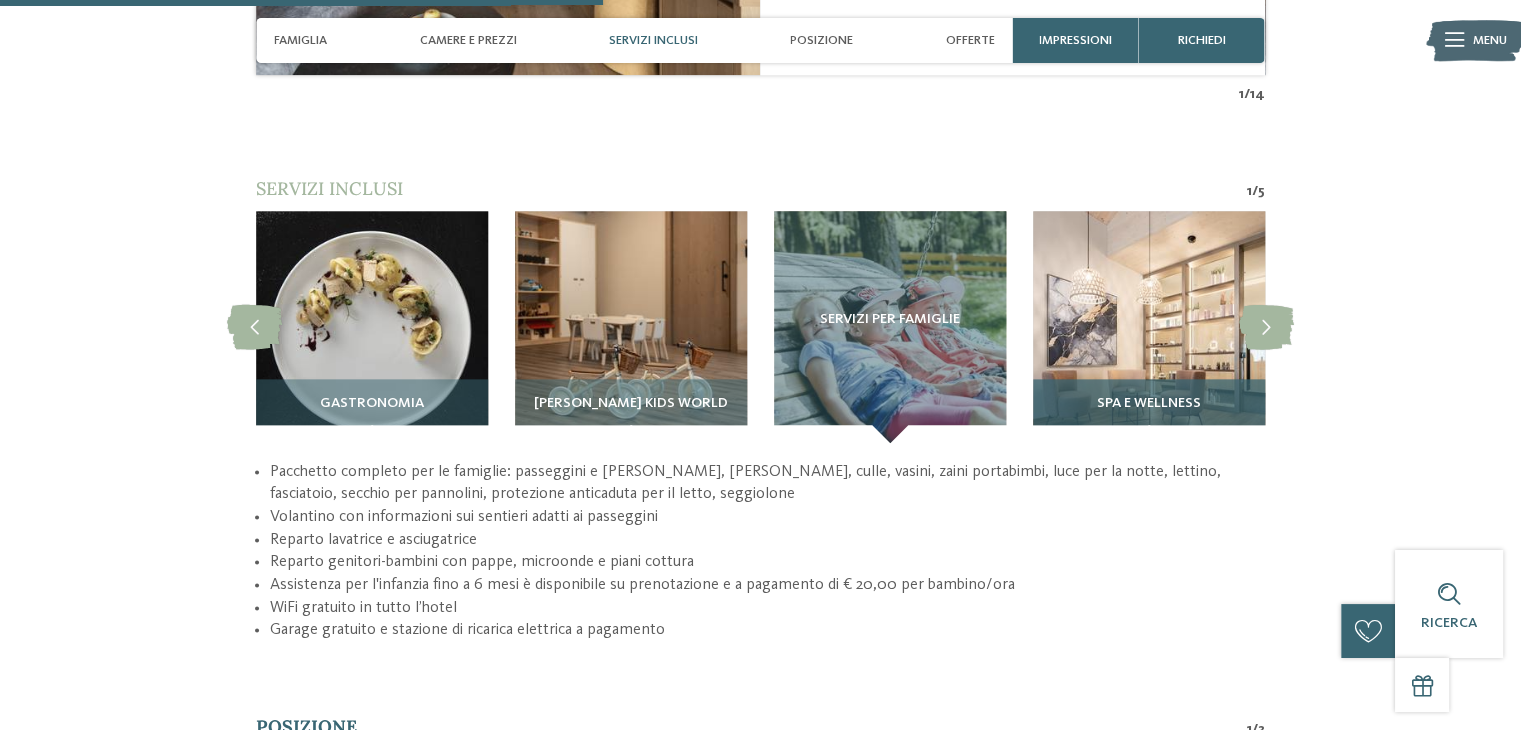 click on "Spa e wellness" at bounding box center [1149, 410] 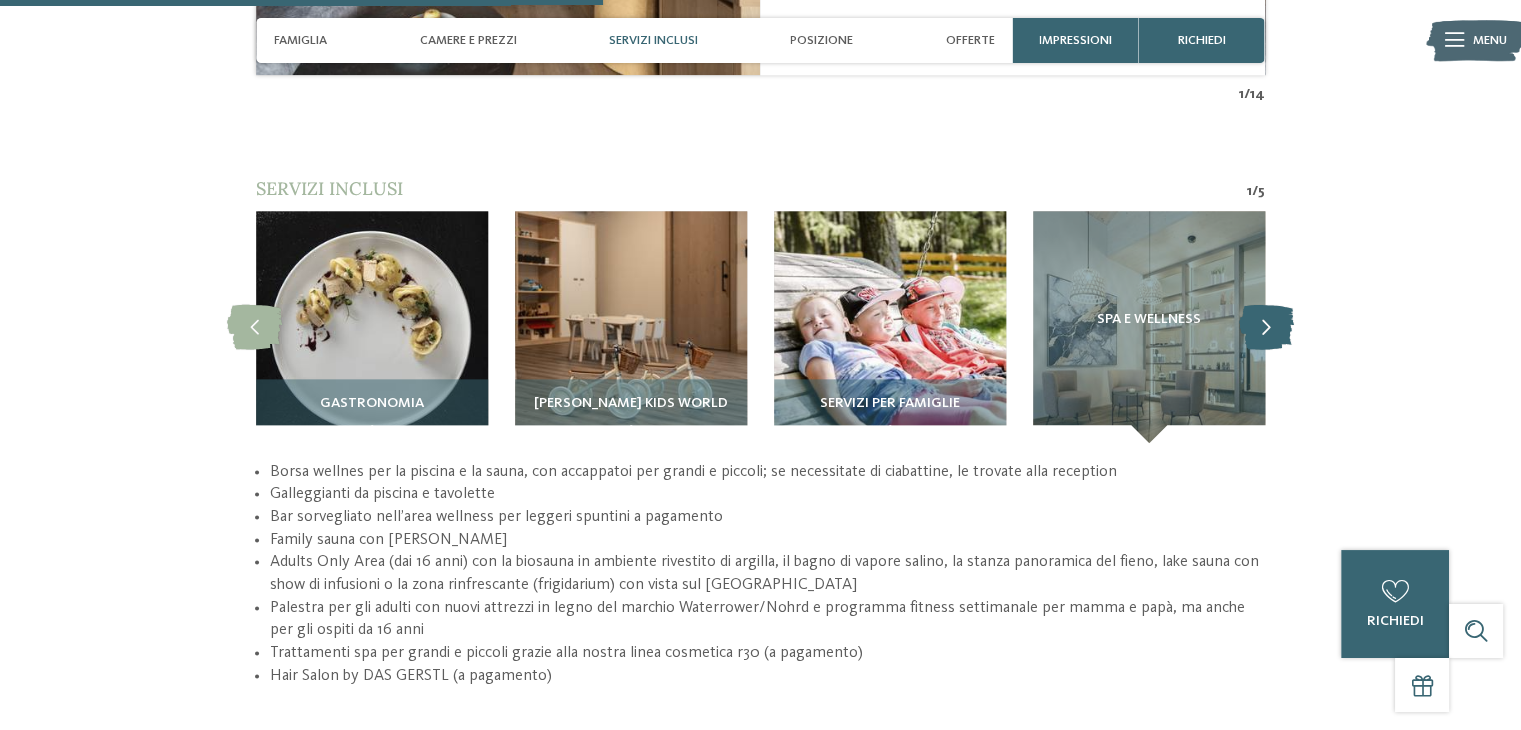 click at bounding box center [1266, 326] 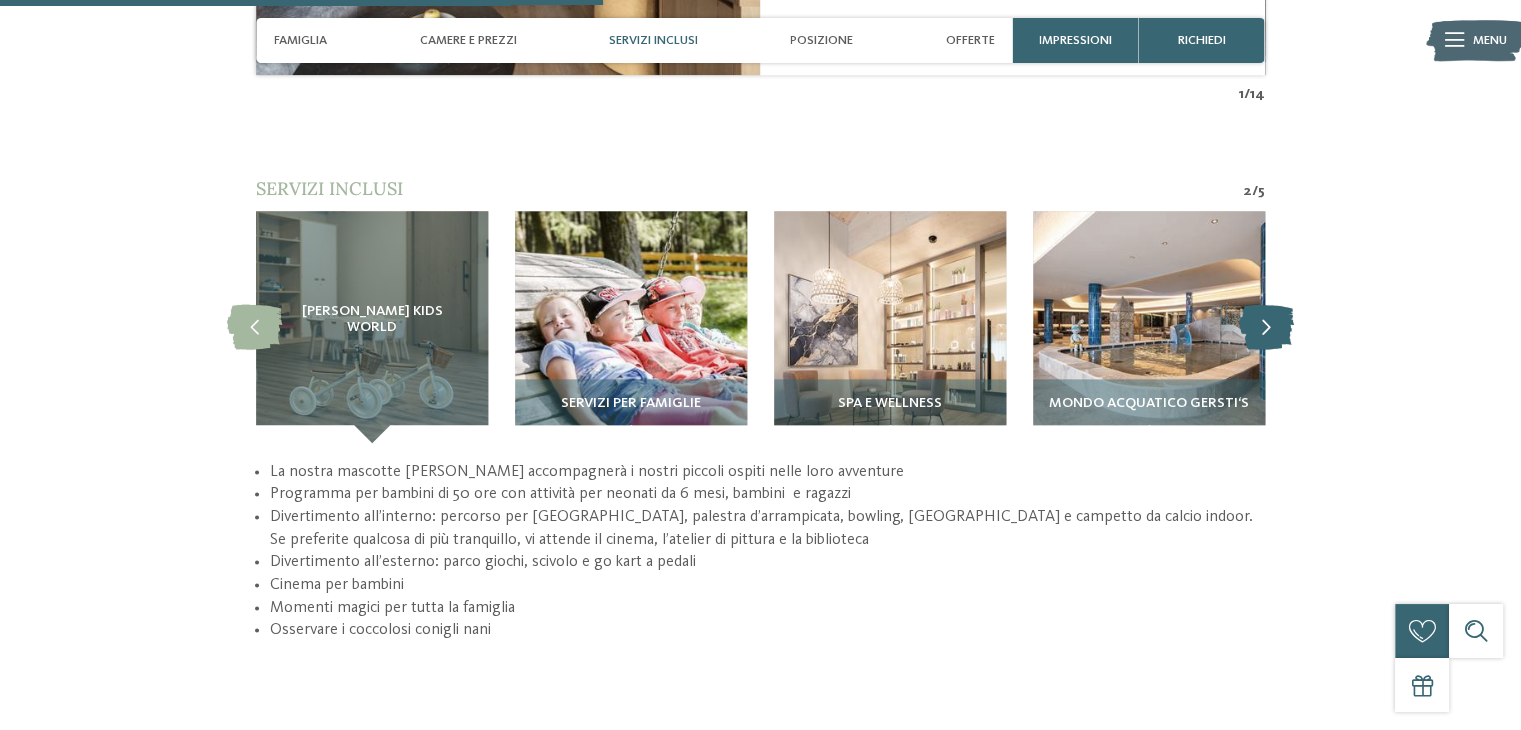 click at bounding box center [1266, 326] 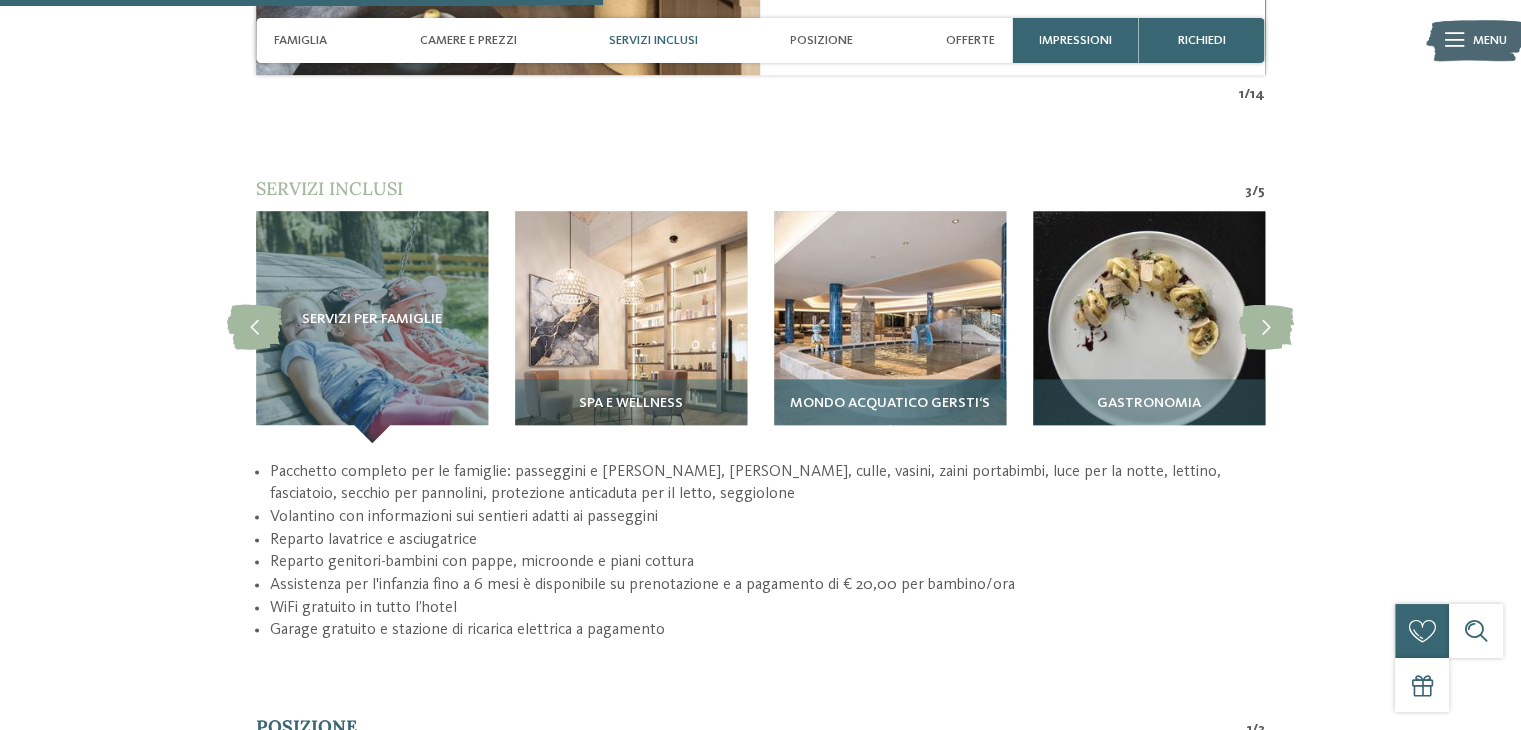 click on "Mondo acquatico GERSTI‘S" at bounding box center (890, 410) 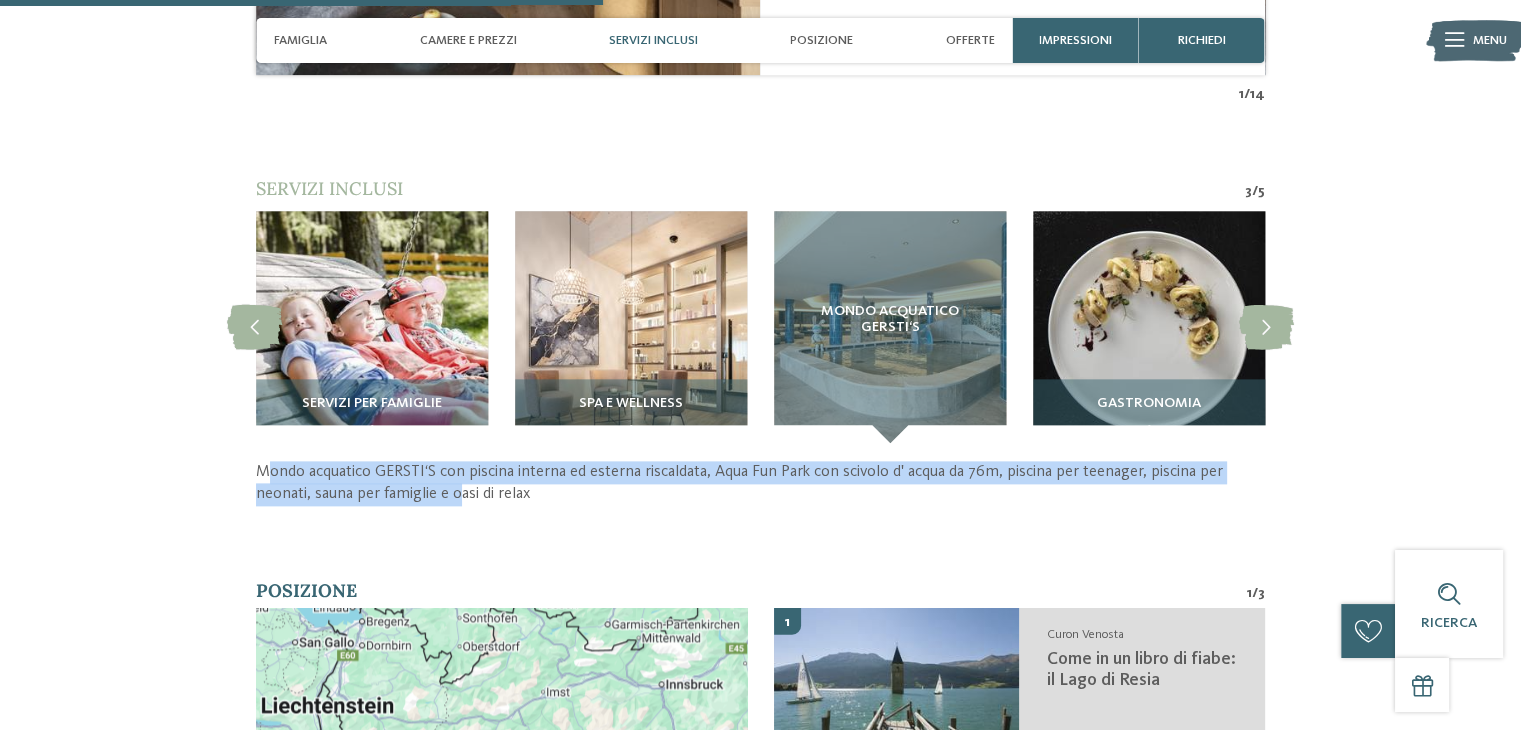 drag, startPoint x: 267, startPoint y: 465, endPoint x: 460, endPoint y: 477, distance: 193.3727 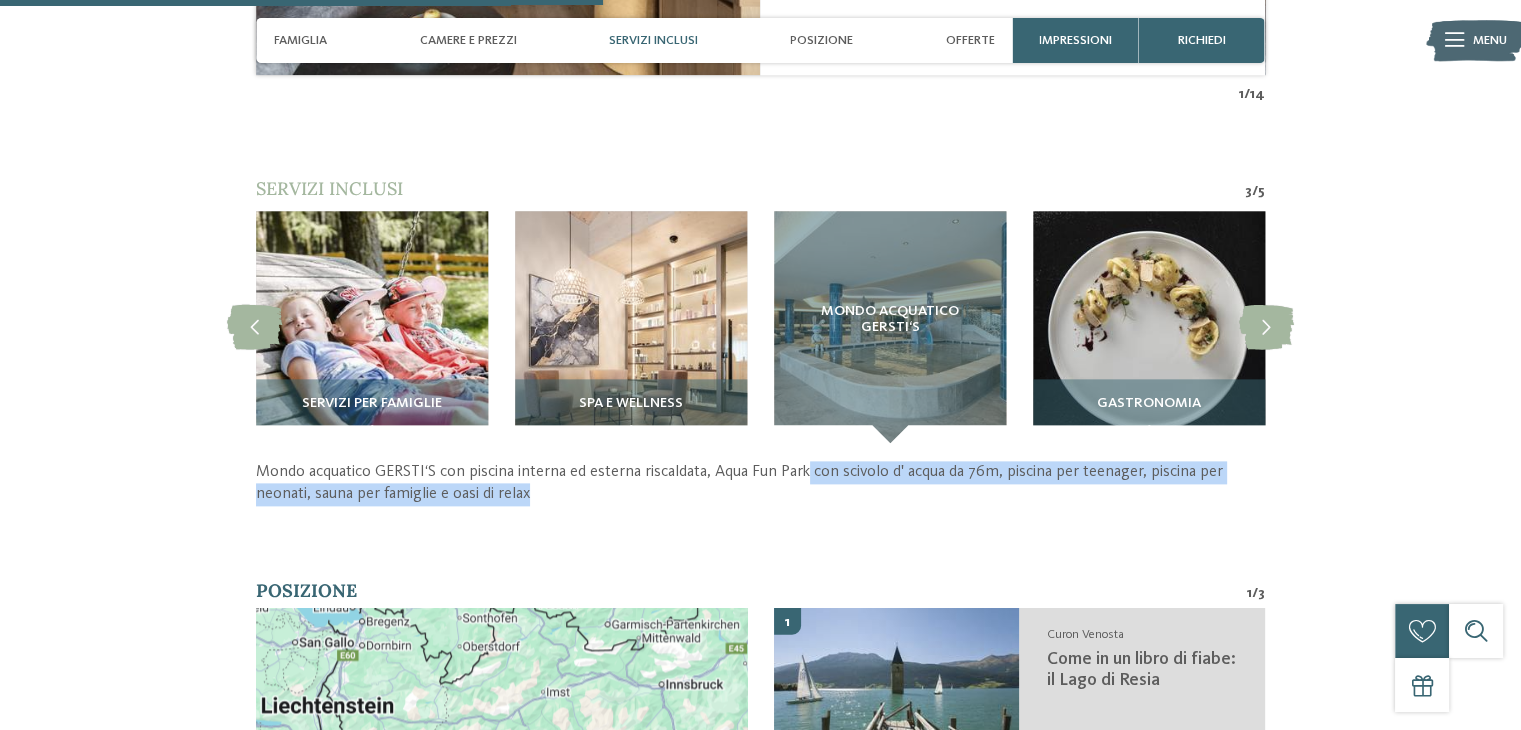 click on "Mondo acquatico GERSTI‘S con piscina interna ed esterna riscaldata, Aqua Fun Park con scivolo d' acqua da 76m, piscina per teenager, piscina per neonati, sauna per famiglie e oasi di relax" at bounding box center [760, 483] 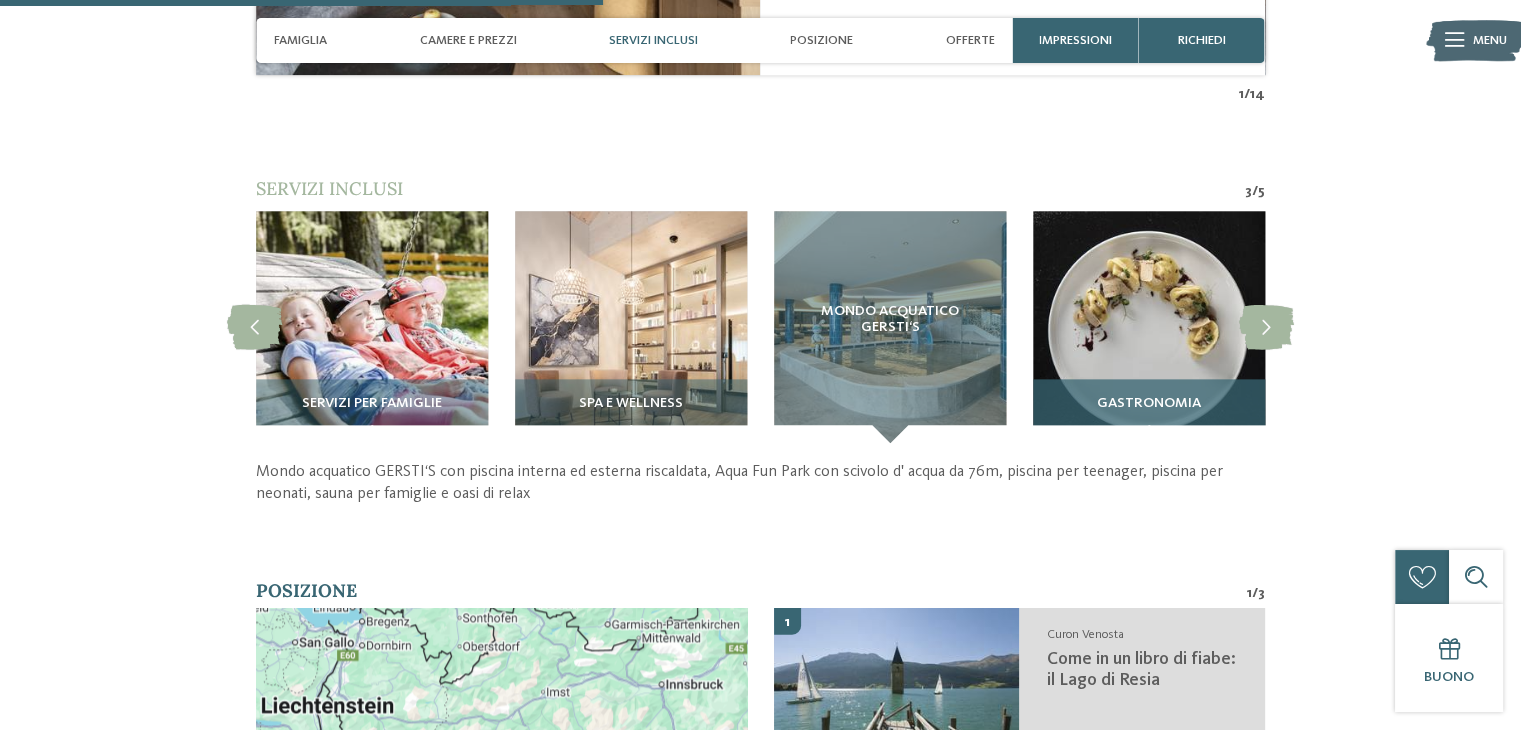 click on "Gastronomia" at bounding box center (1149, 404) 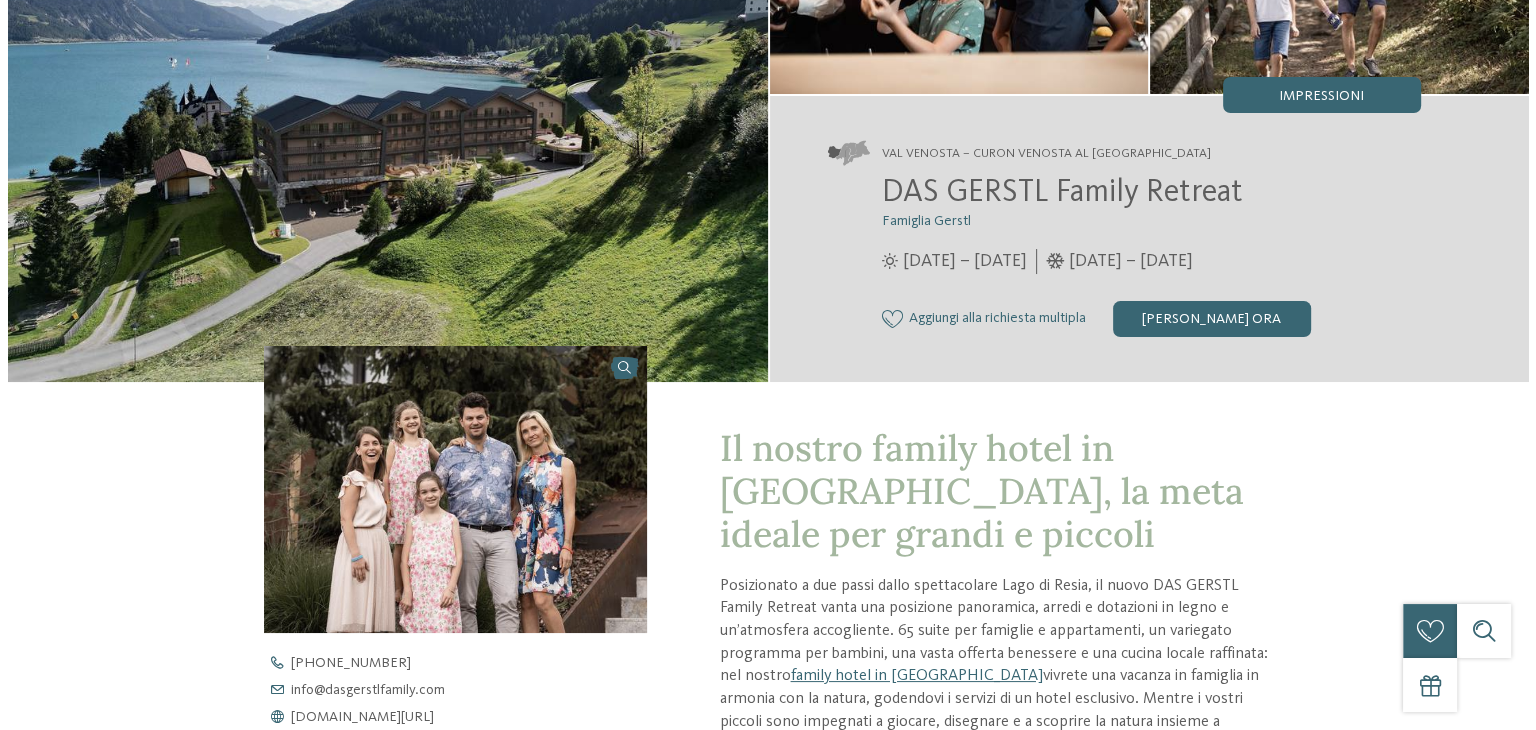 scroll, scrollTop: 0, scrollLeft: 0, axis: both 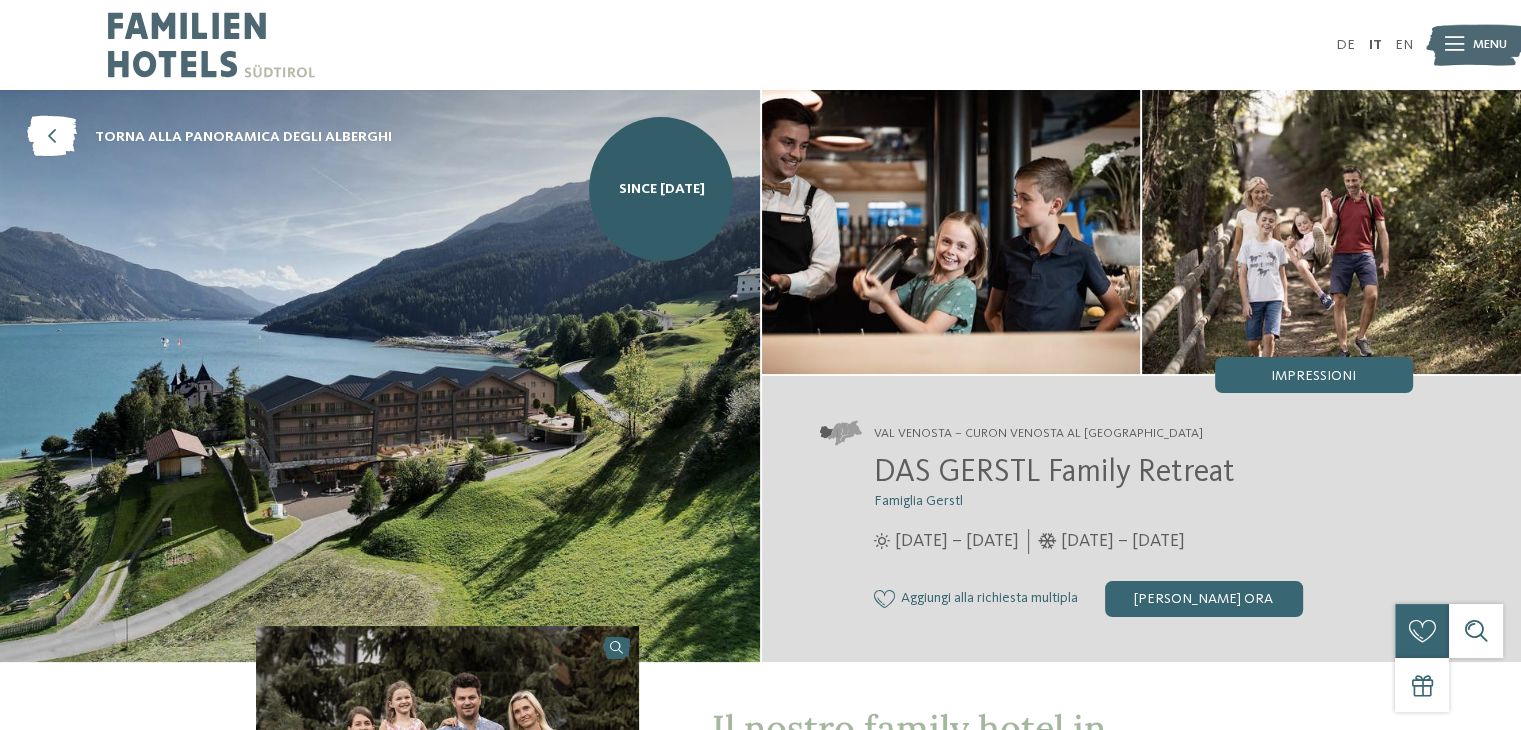click at bounding box center [1454, 45] 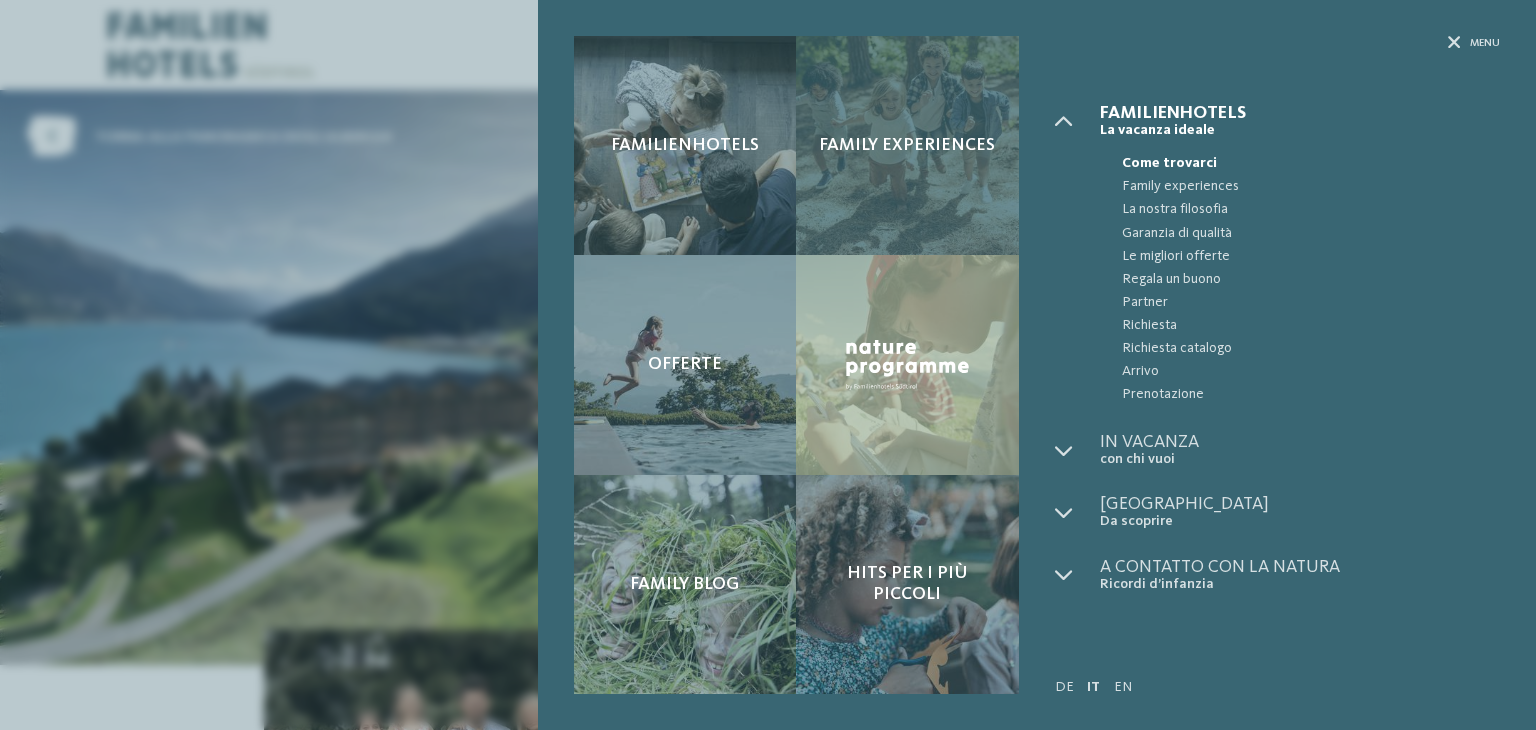 click on "Family experiences" at bounding box center [907, 145] 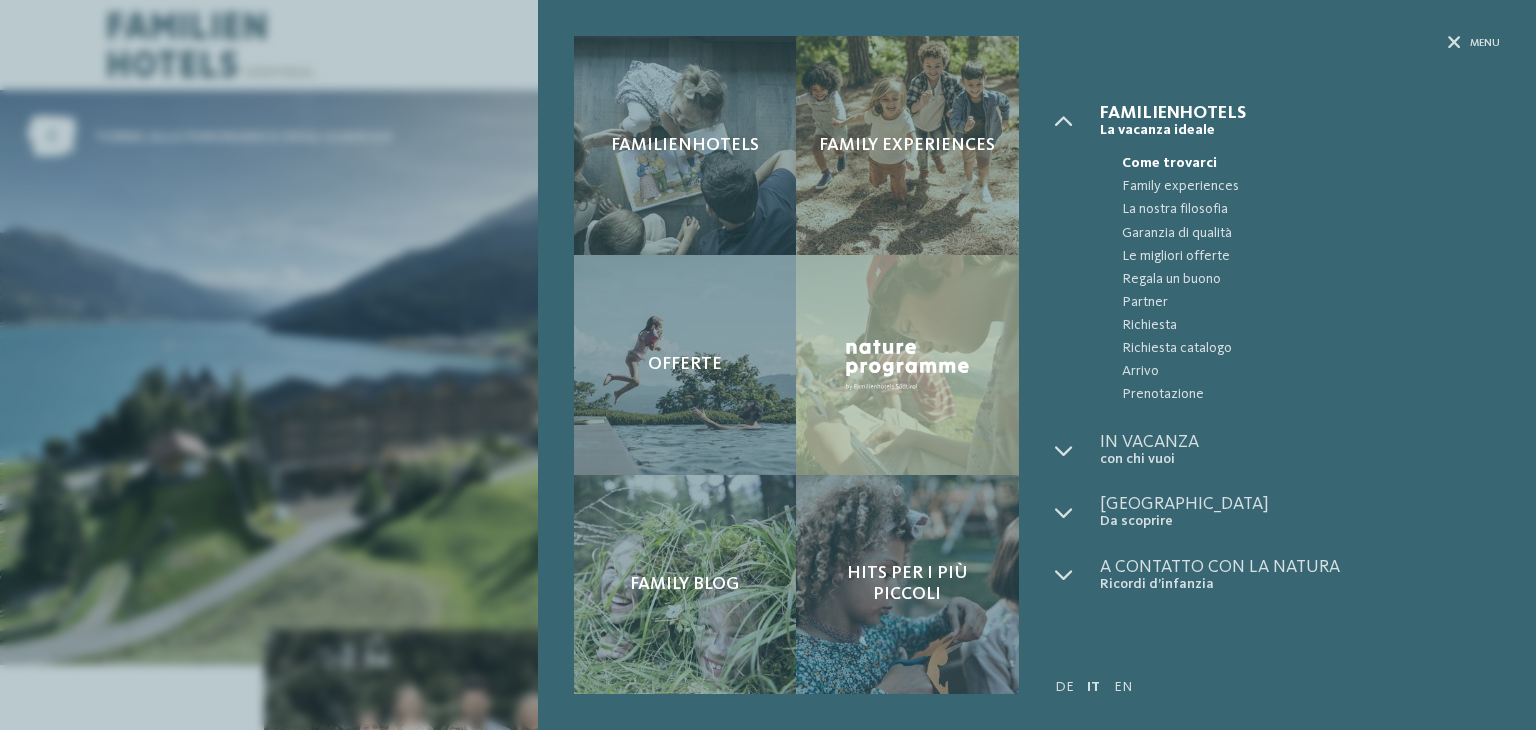 click on "Familienhotels
Family experiences
Offerte" at bounding box center (768, 365) 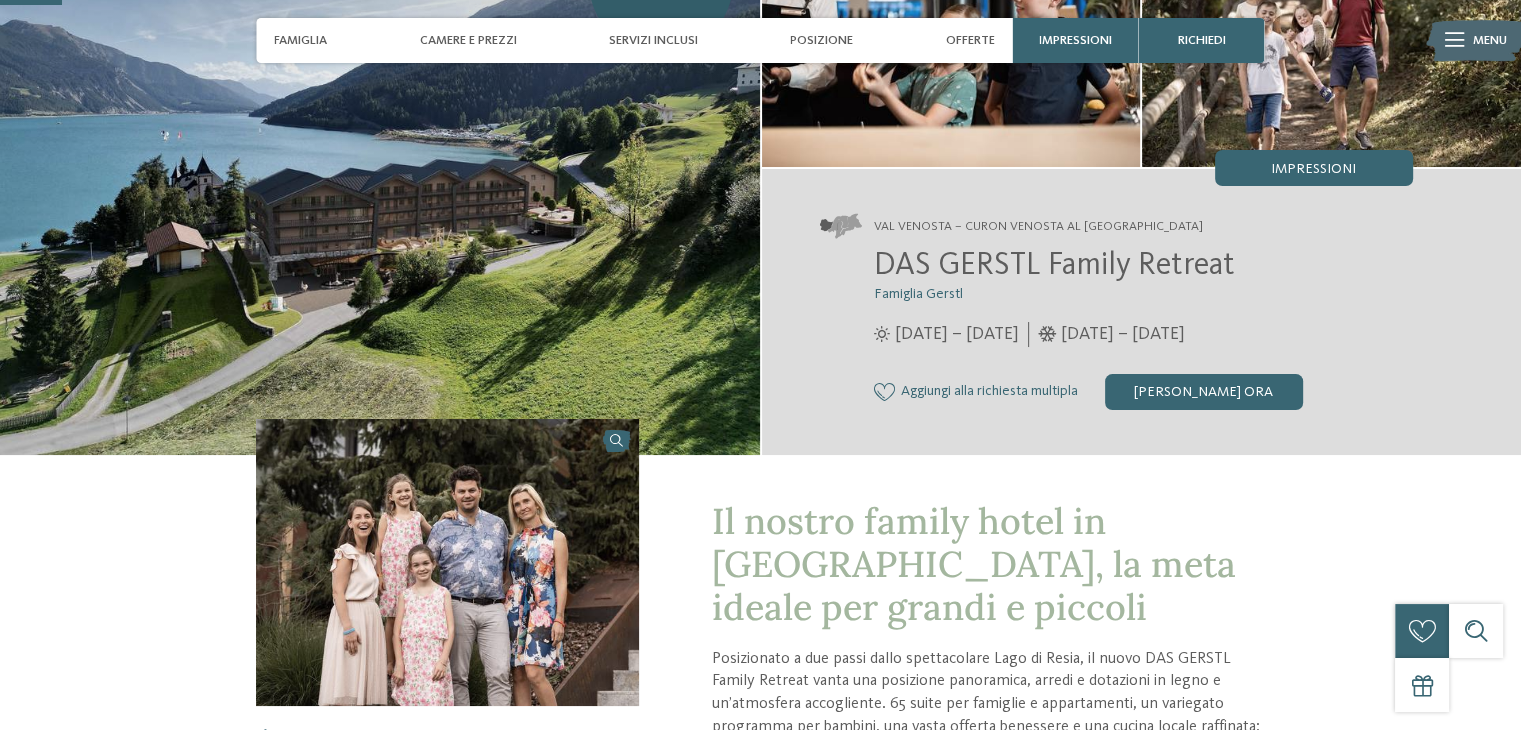 scroll, scrollTop: 200, scrollLeft: 0, axis: vertical 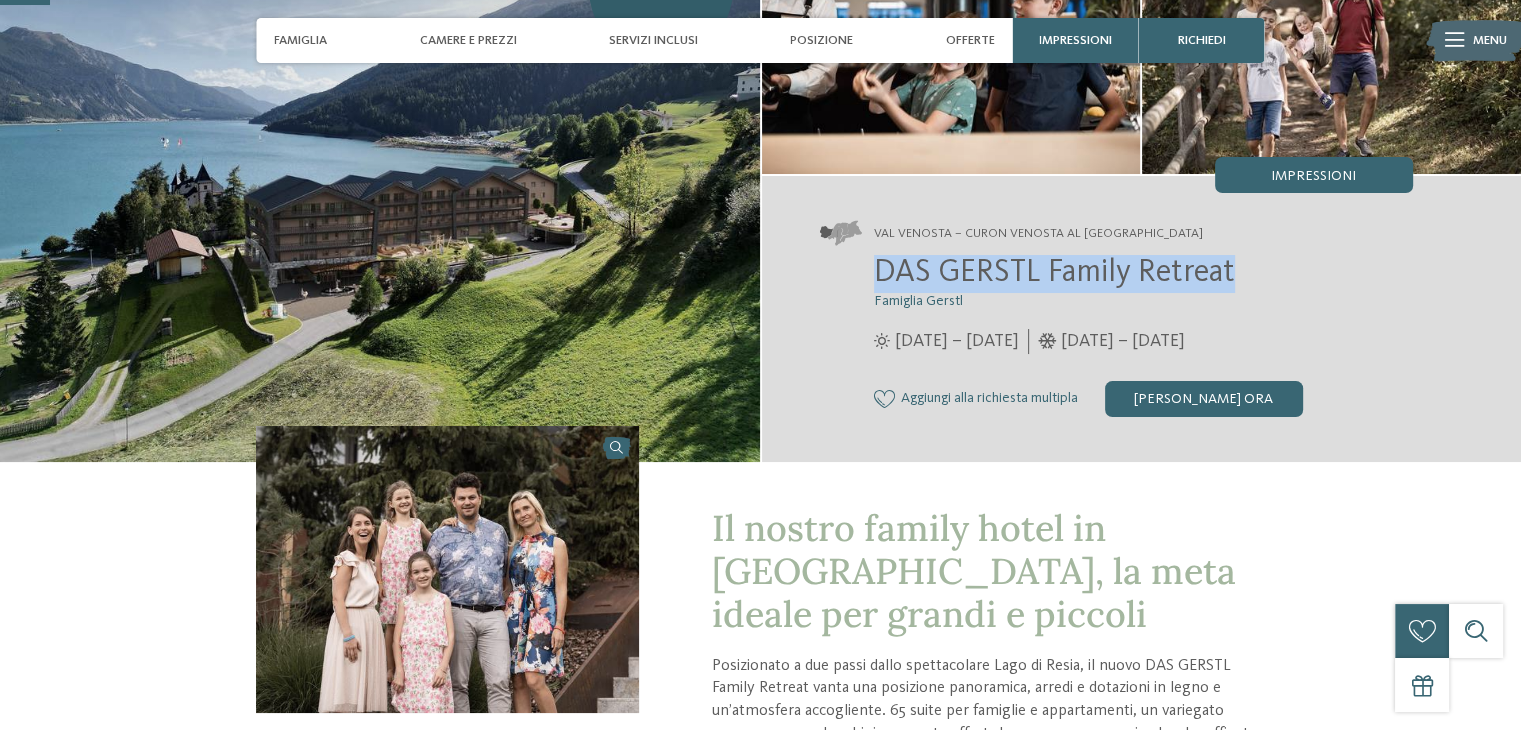 drag, startPoint x: 878, startPoint y: 269, endPoint x: 1290, endPoint y: 265, distance: 412.0194 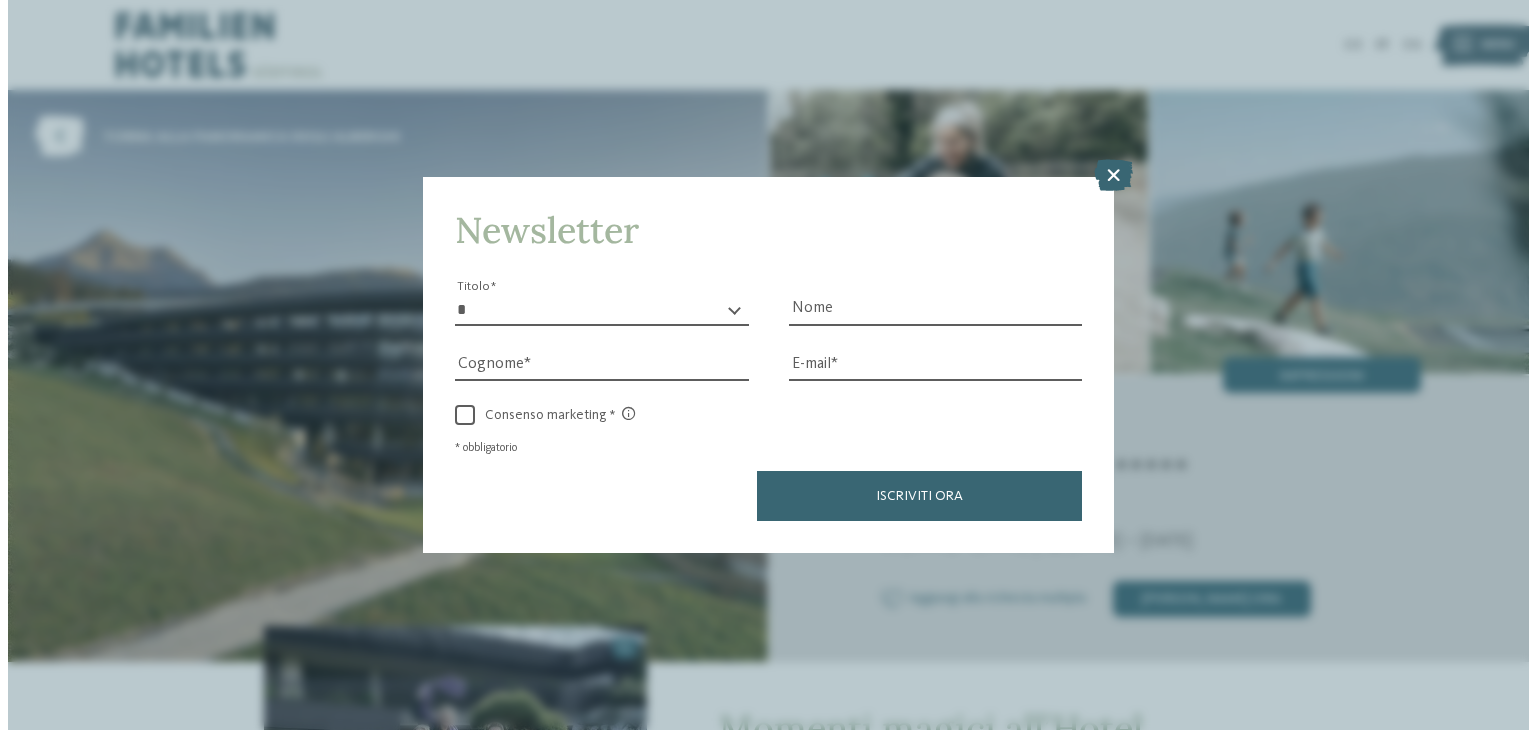 scroll, scrollTop: 0, scrollLeft: 0, axis: both 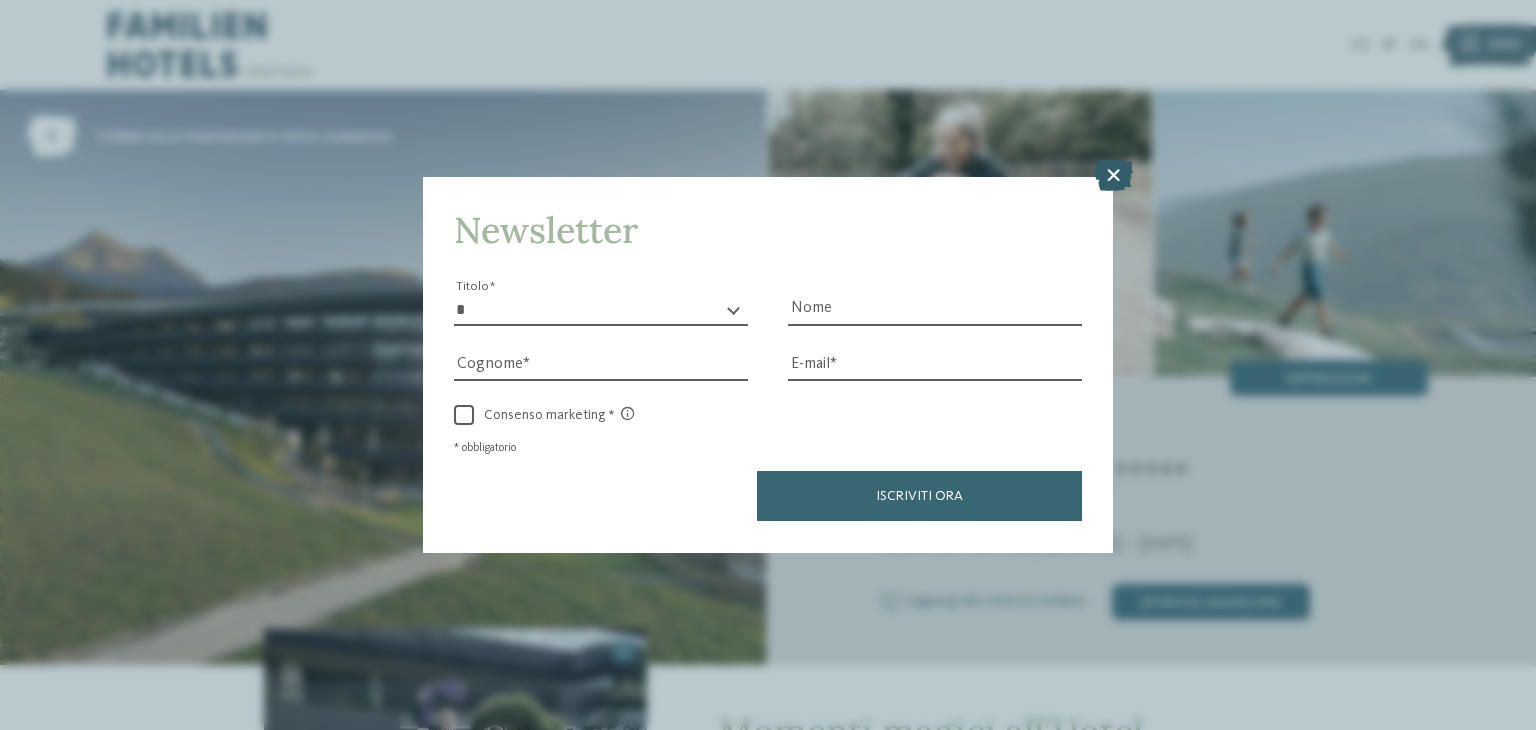 click at bounding box center [1113, 176] 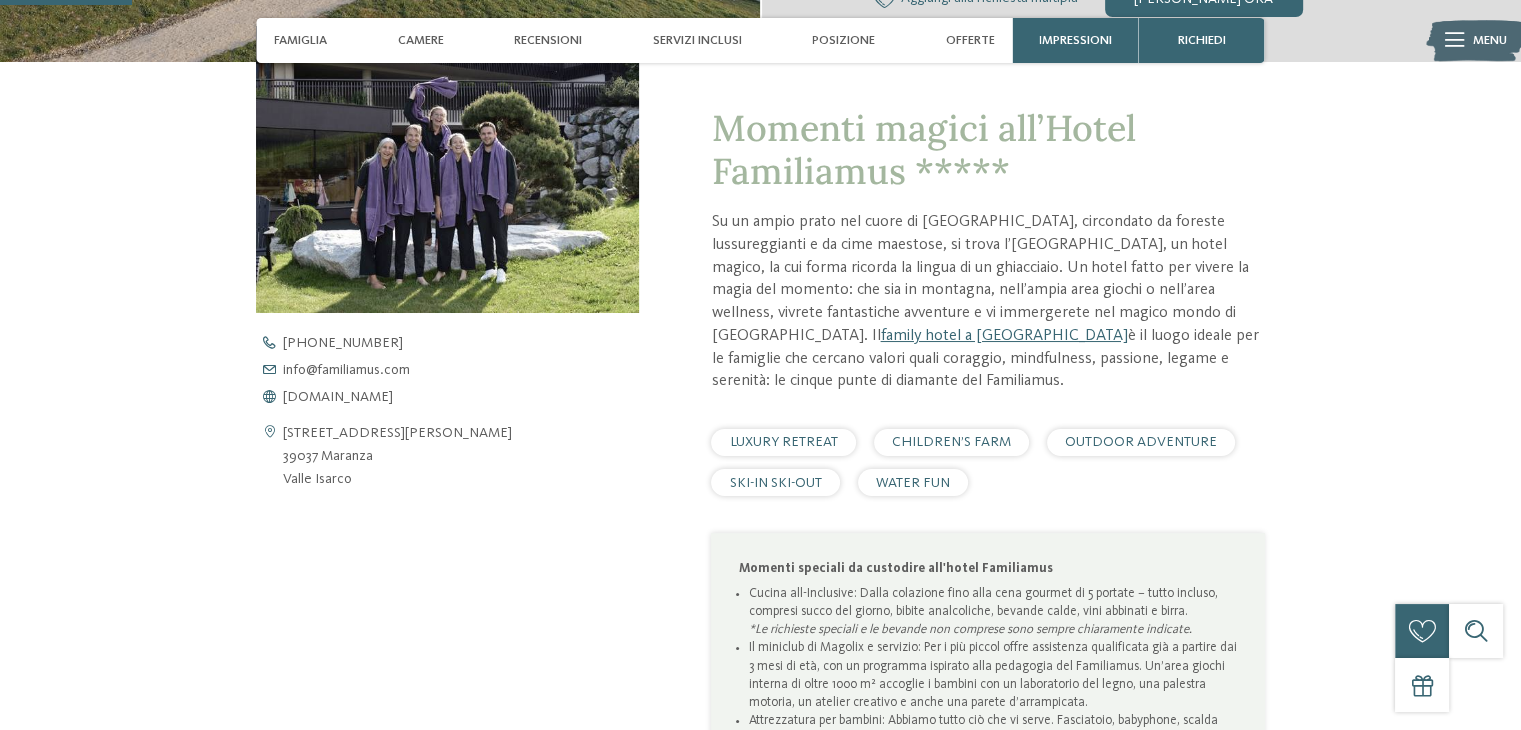 scroll, scrollTop: 100, scrollLeft: 0, axis: vertical 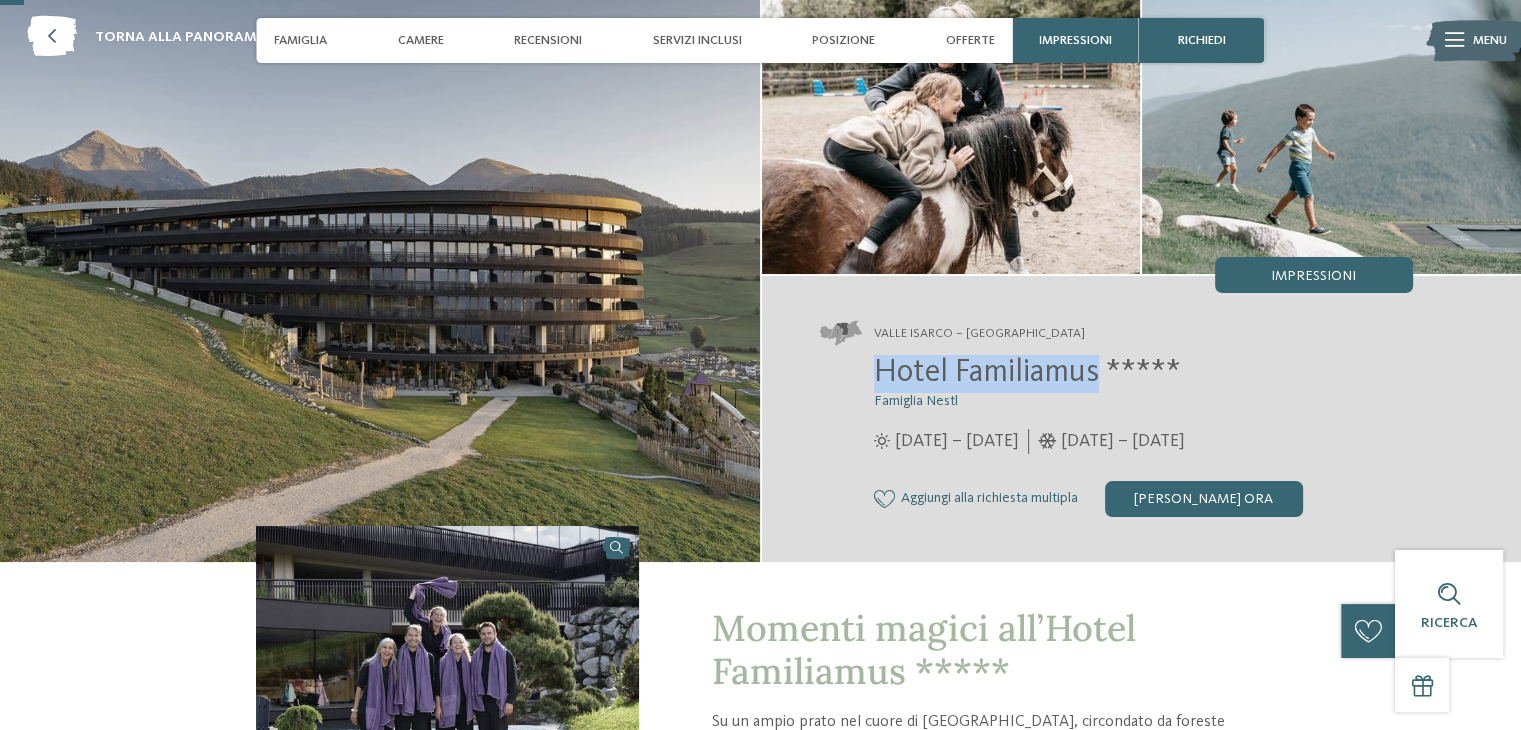 drag, startPoint x: 868, startPoint y: 372, endPoint x: 1100, endPoint y: 375, distance: 232.0194 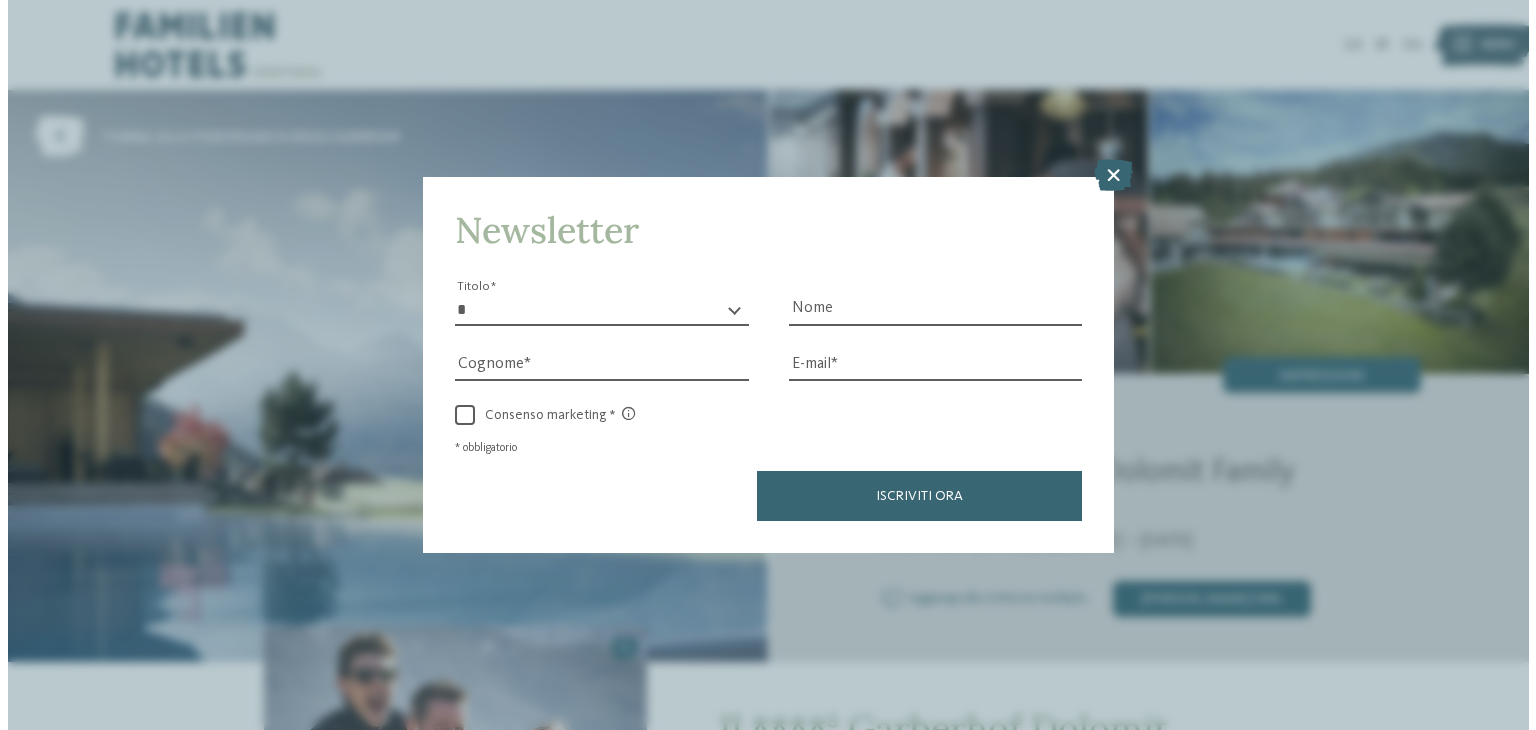 scroll, scrollTop: 0, scrollLeft: 0, axis: both 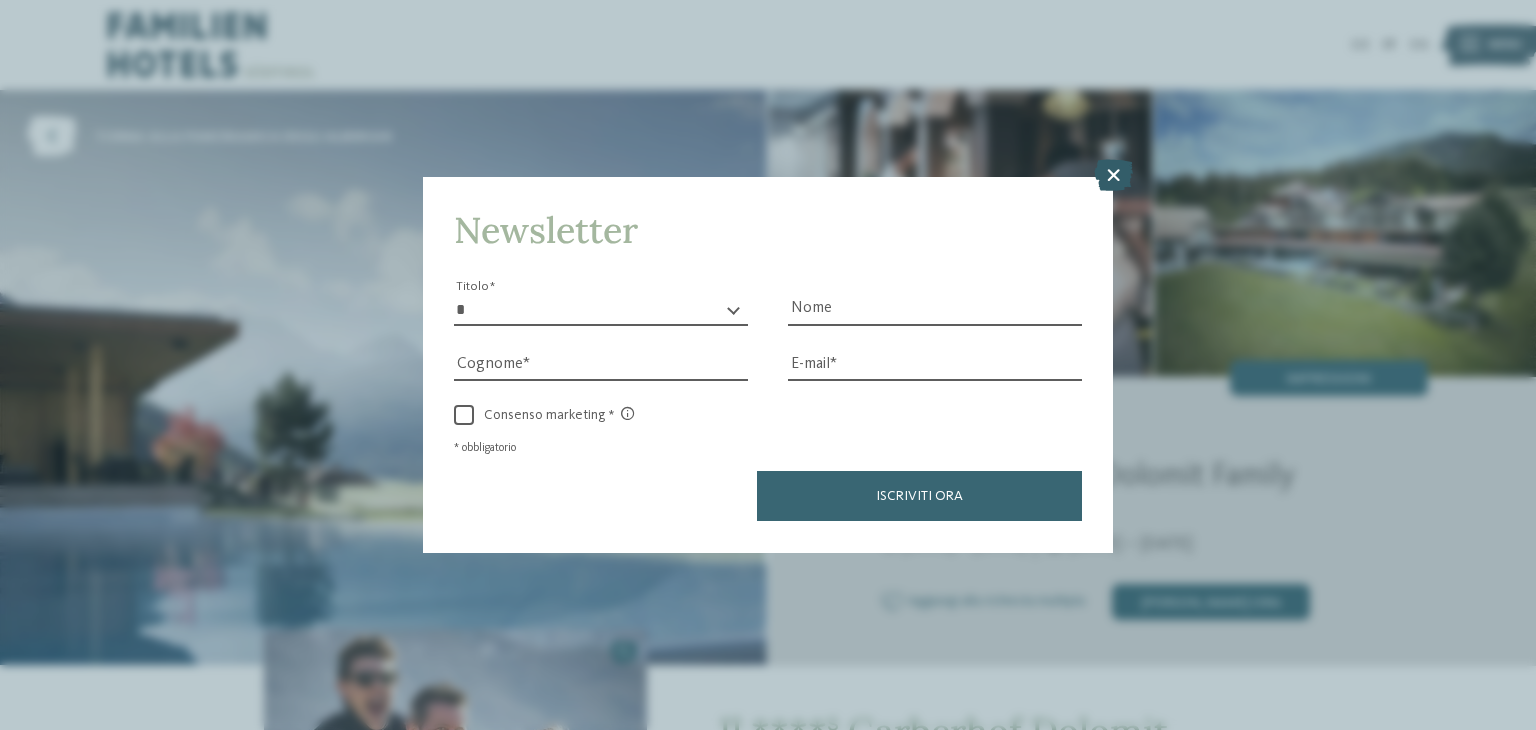 click at bounding box center (1113, 176) 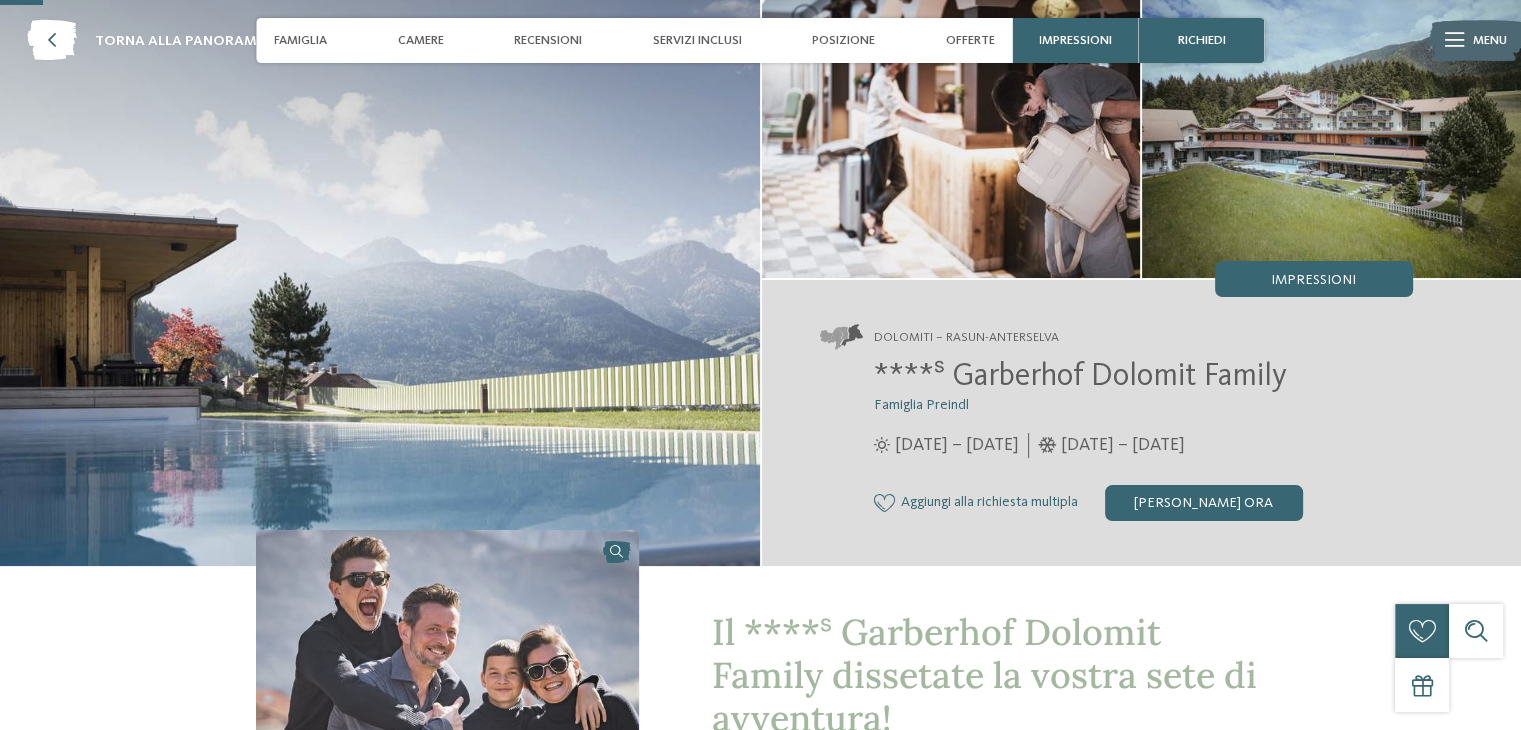 scroll, scrollTop: 200, scrollLeft: 0, axis: vertical 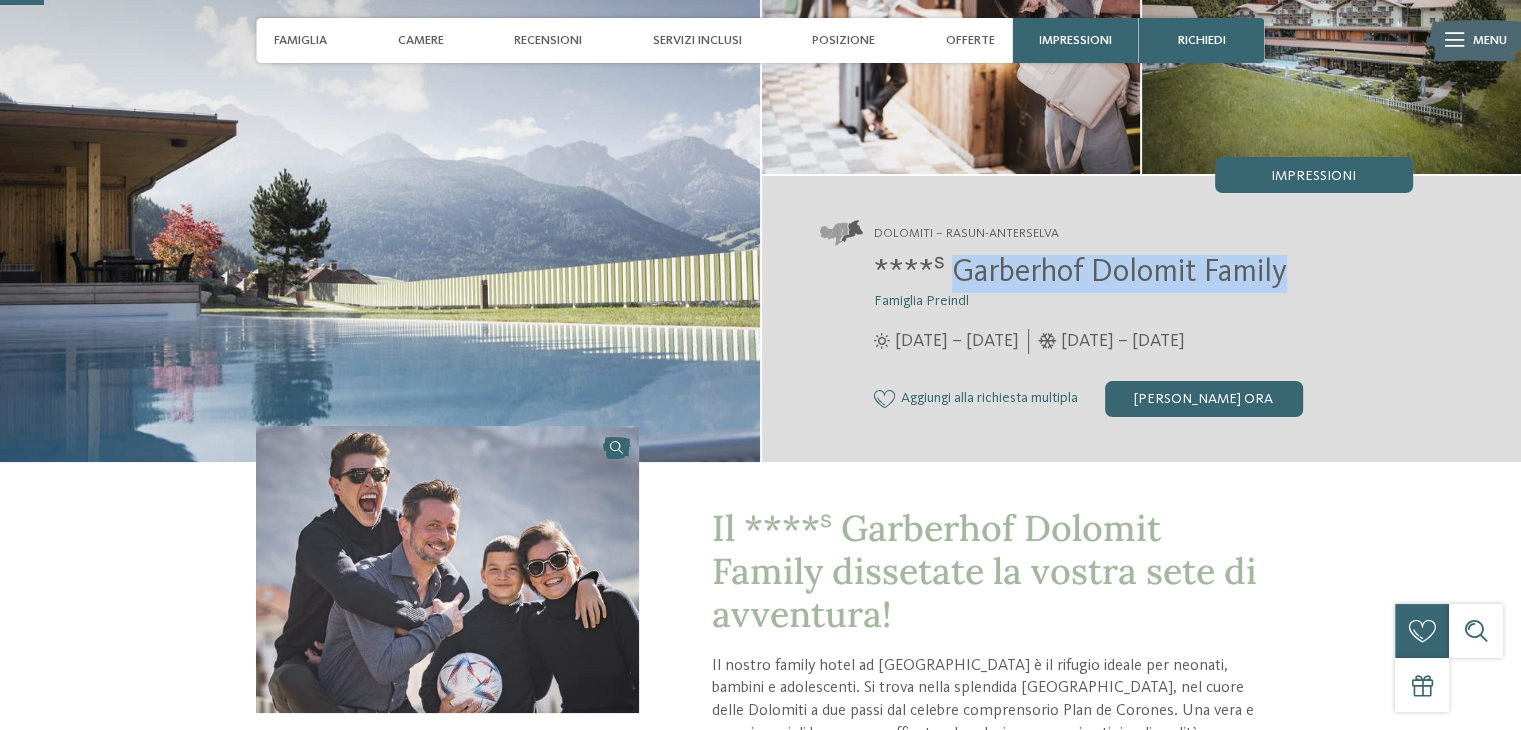 drag, startPoint x: 955, startPoint y: 275, endPoint x: 1299, endPoint y: 278, distance: 344.0131 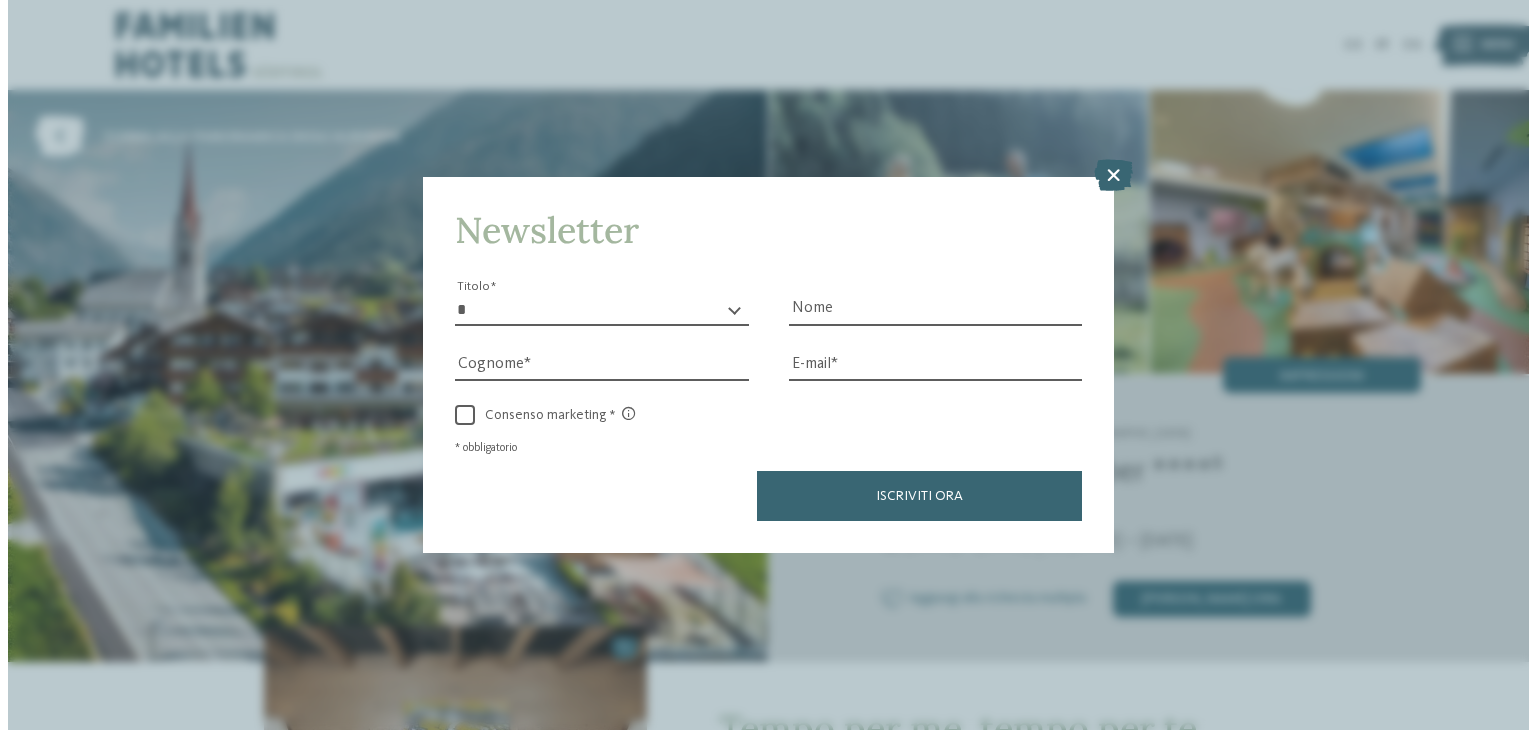 scroll, scrollTop: 0, scrollLeft: 0, axis: both 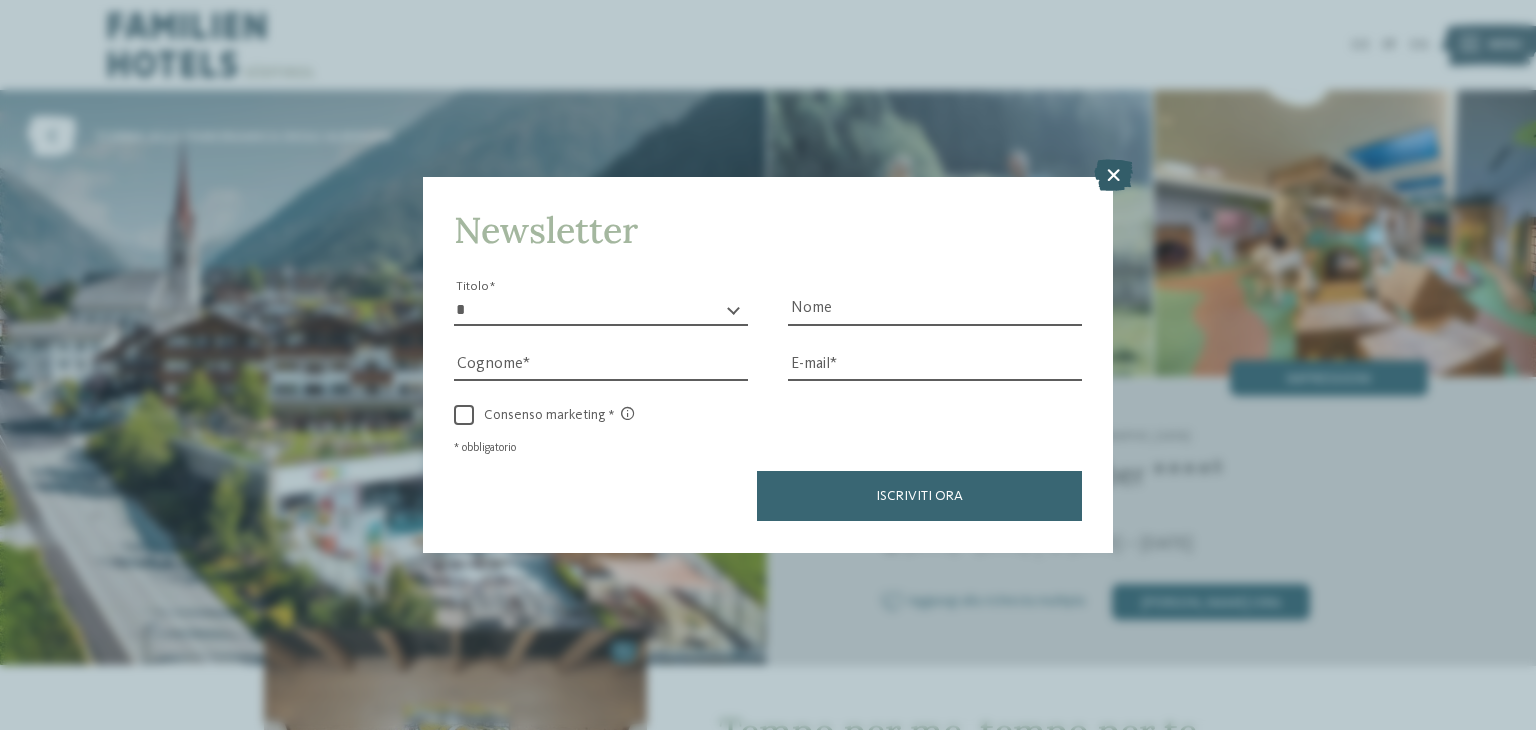 click at bounding box center [1113, 176] 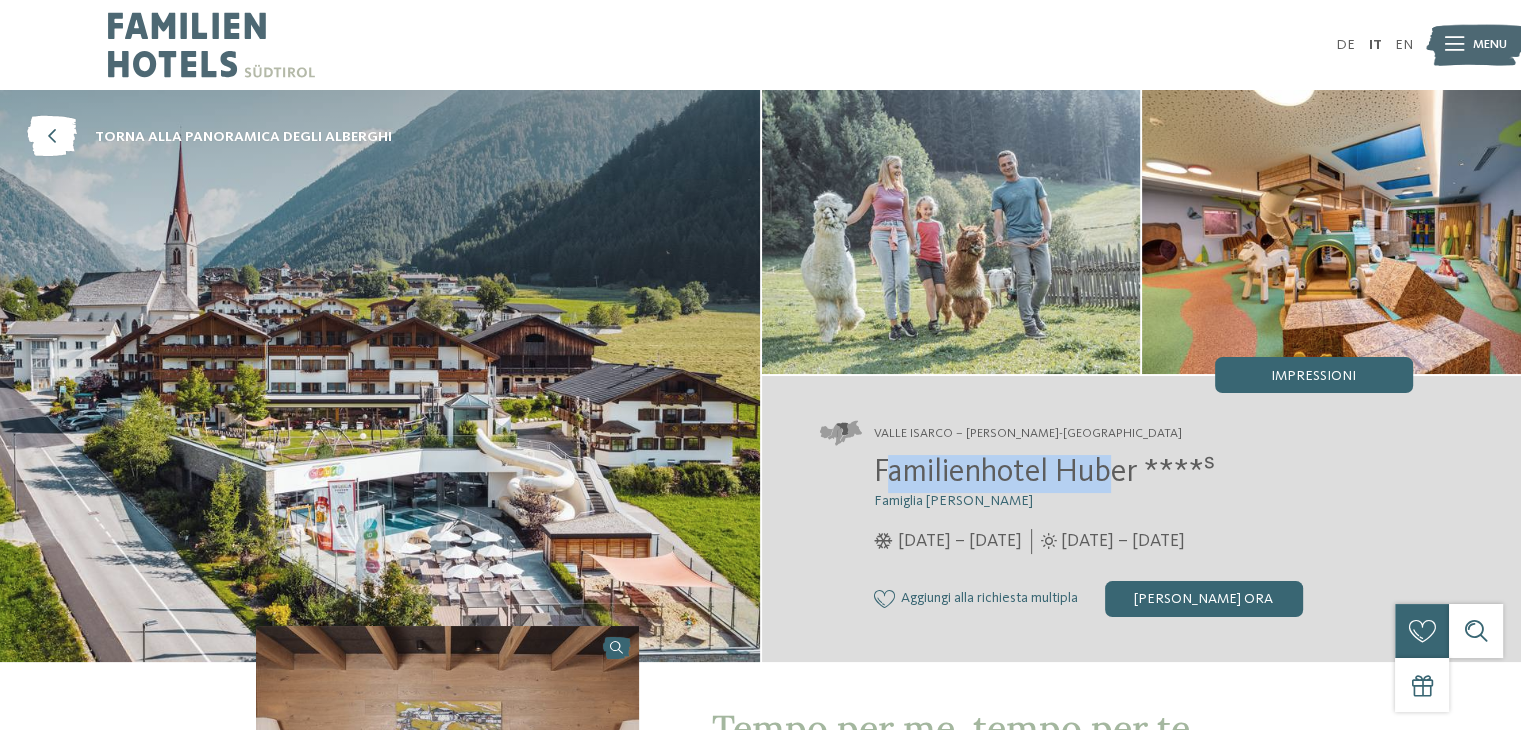 drag, startPoint x: 881, startPoint y: 481, endPoint x: 1117, endPoint y: 480, distance: 236.00212 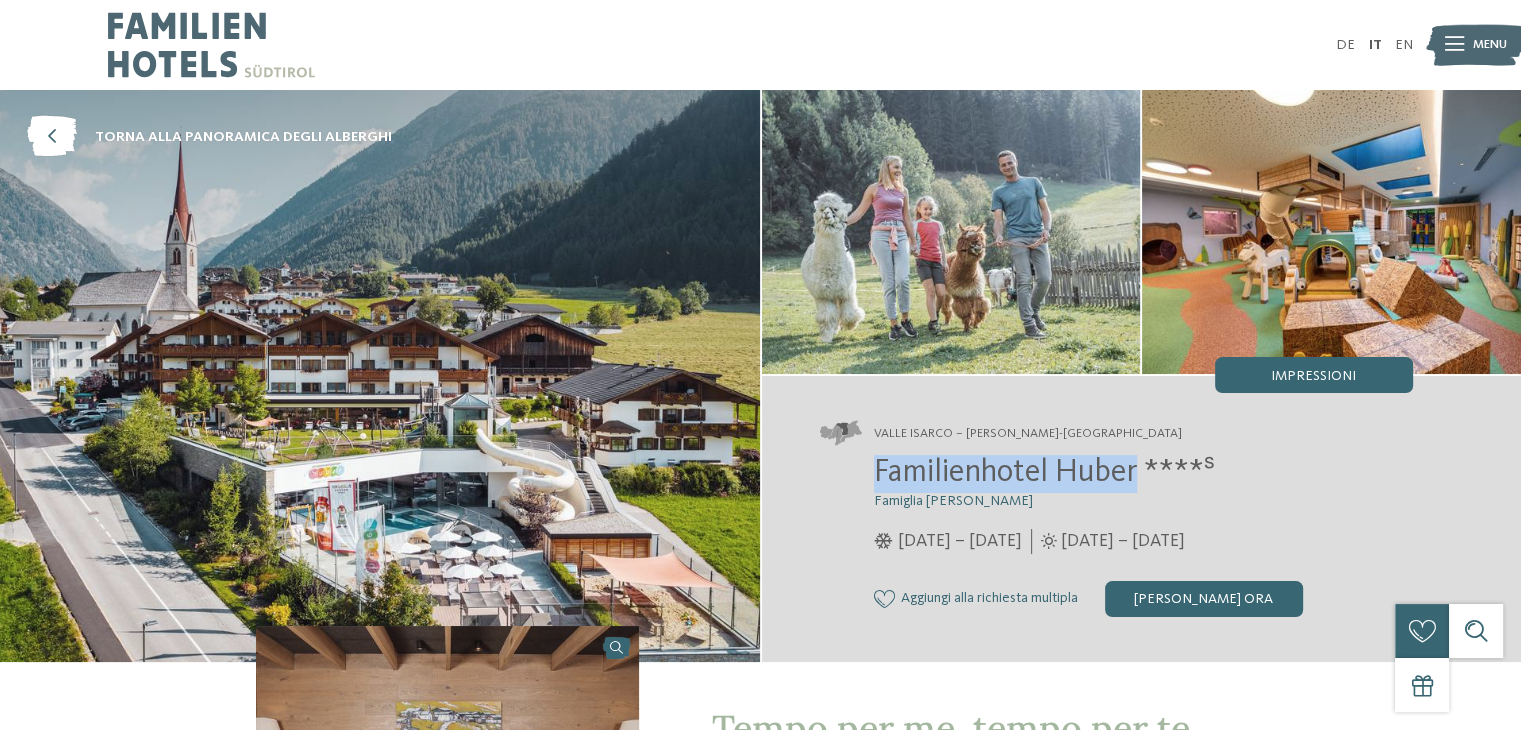 drag, startPoint x: 875, startPoint y: 477, endPoint x: 1136, endPoint y: 473, distance: 261.03064 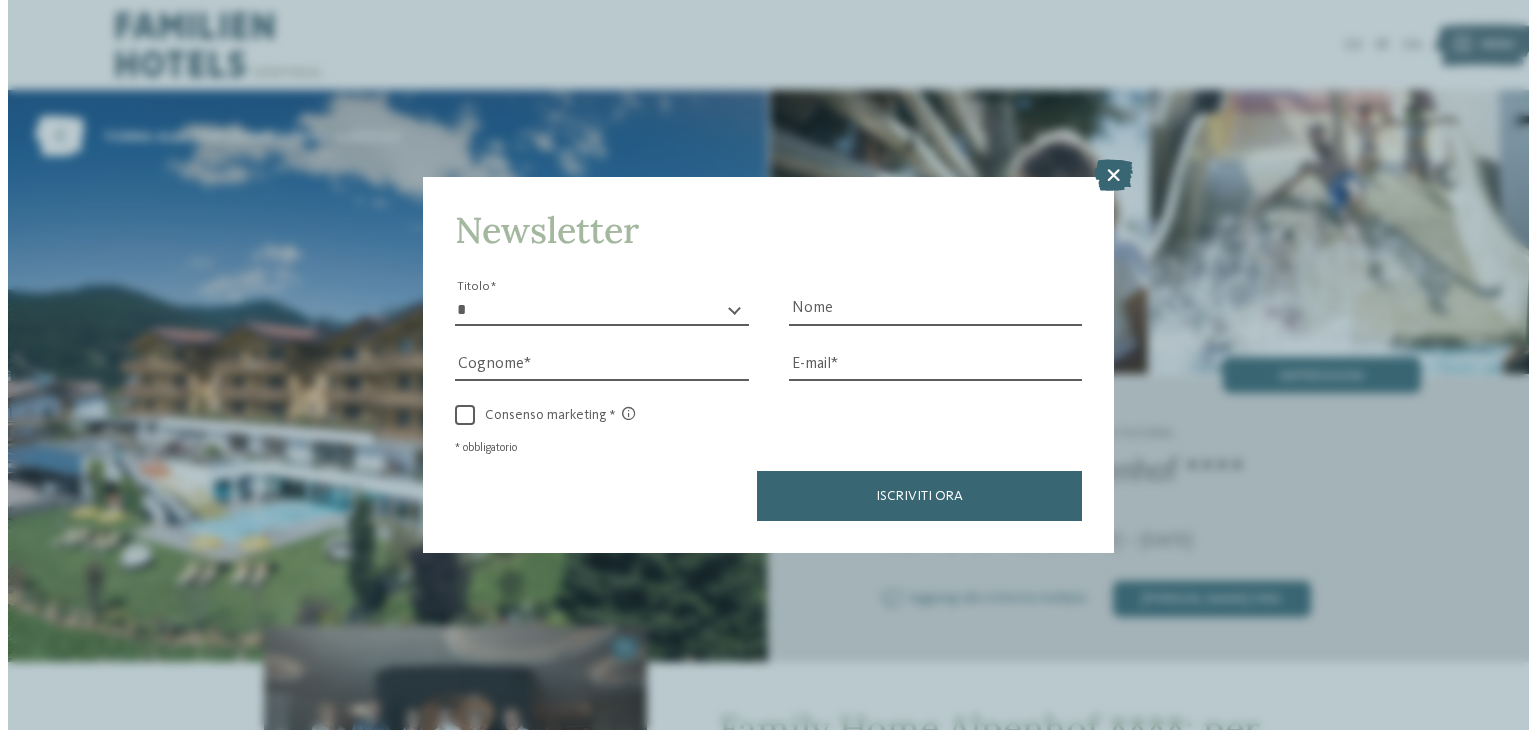 scroll, scrollTop: 0, scrollLeft: 0, axis: both 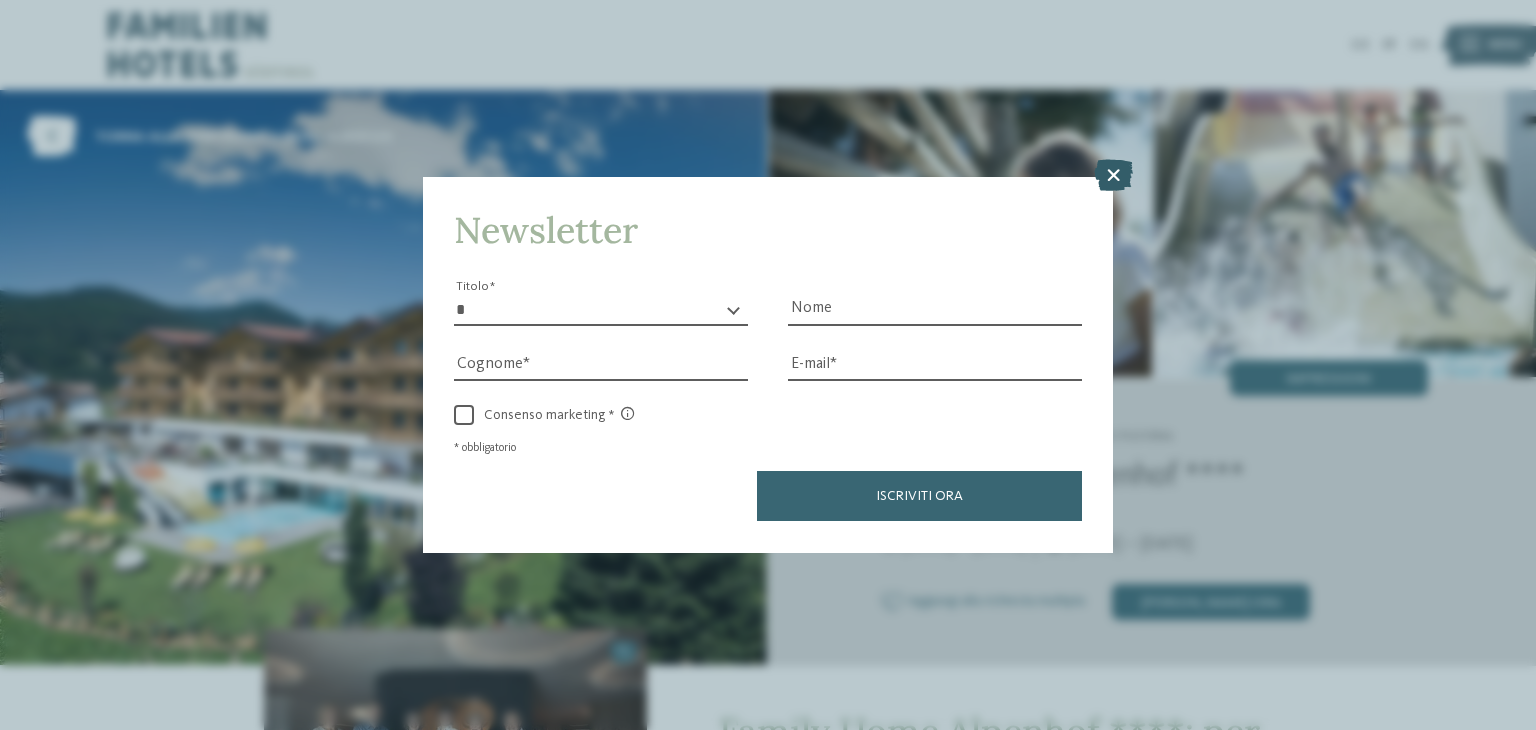 click at bounding box center (1113, 176) 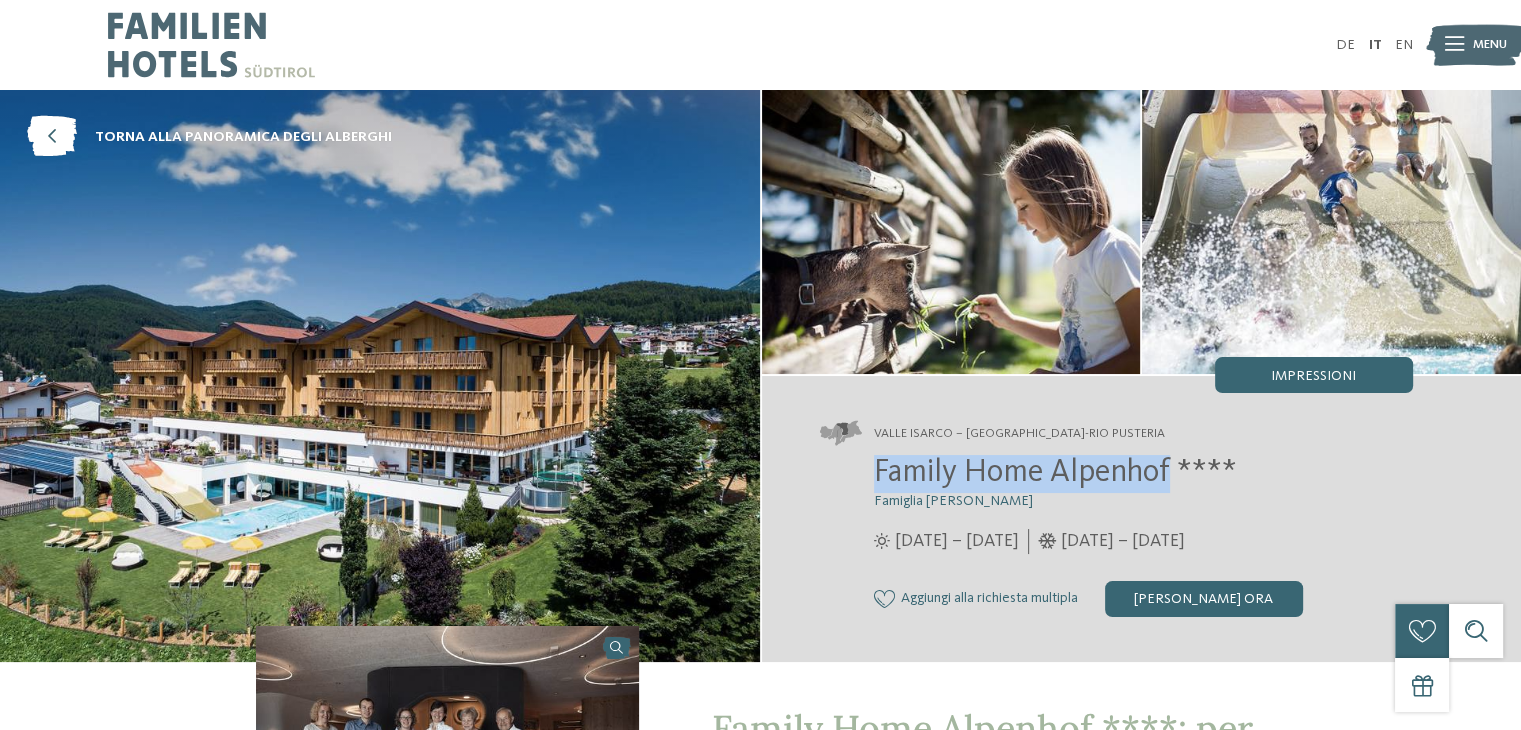 drag, startPoint x: 876, startPoint y: 477, endPoint x: 1168, endPoint y: 474, distance: 292.0154 